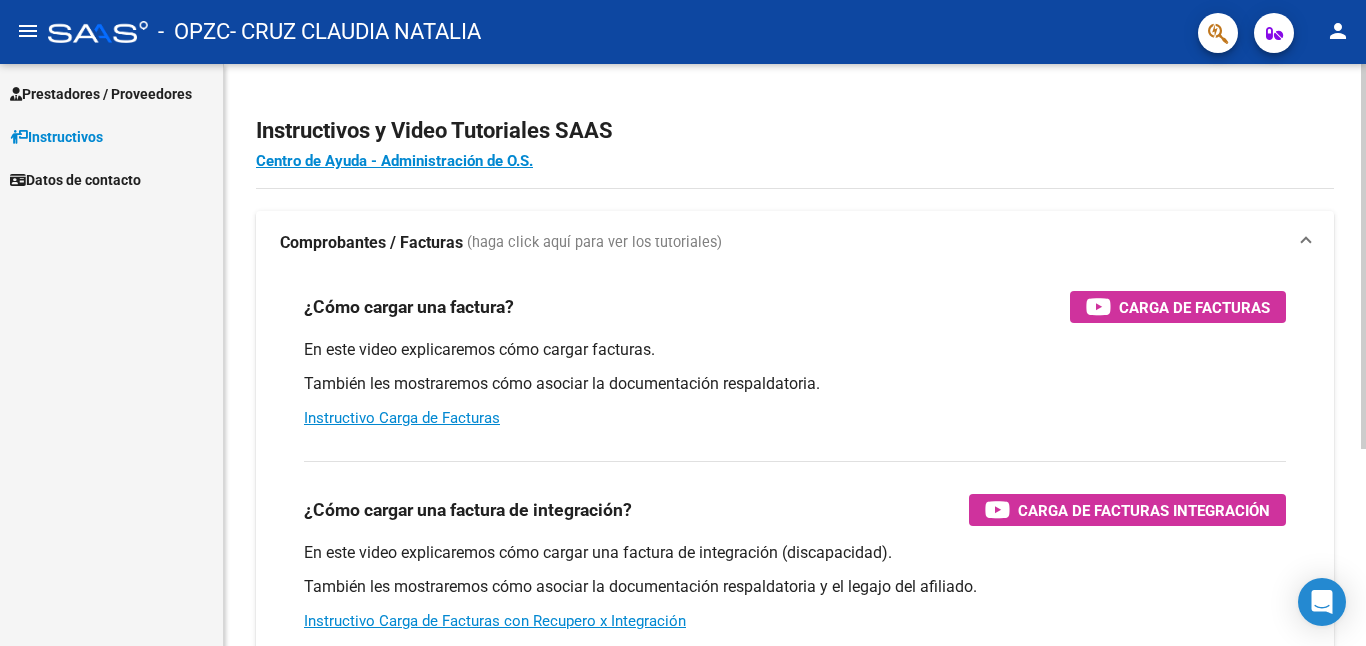 scroll, scrollTop: 0, scrollLeft: 0, axis: both 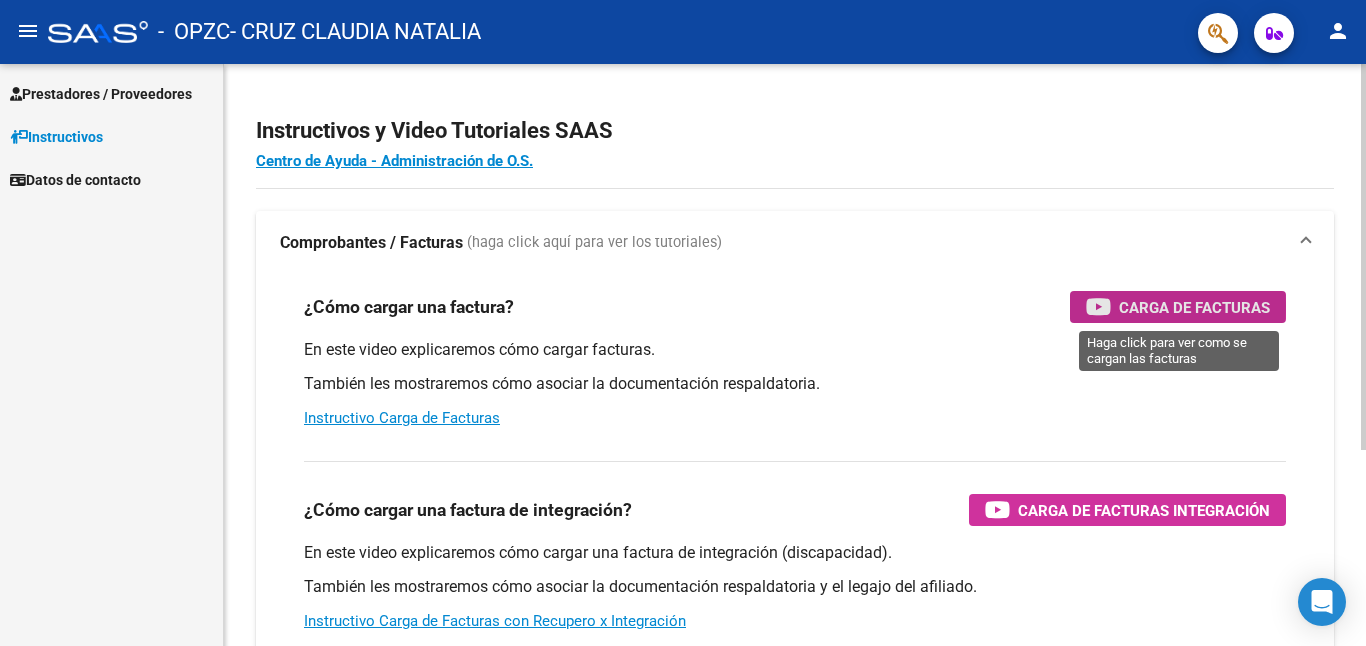 click on "Carga de Facturas" at bounding box center (1194, 307) 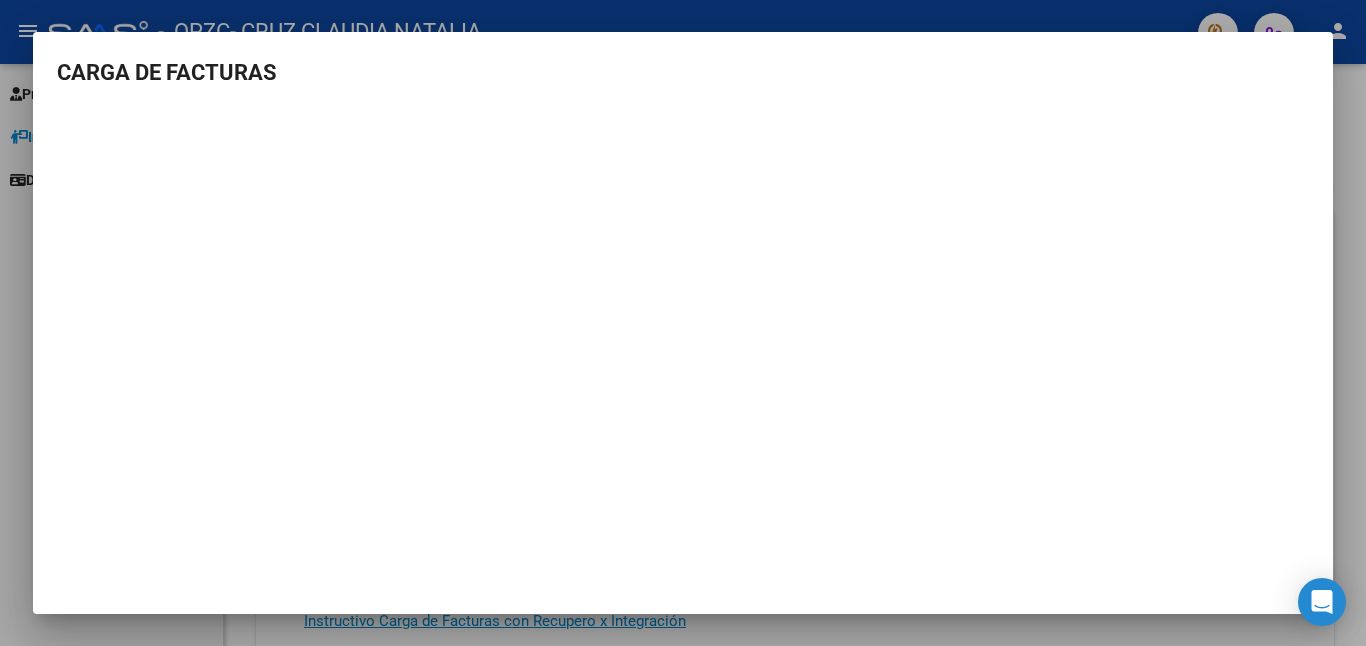 click at bounding box center [683, 323] 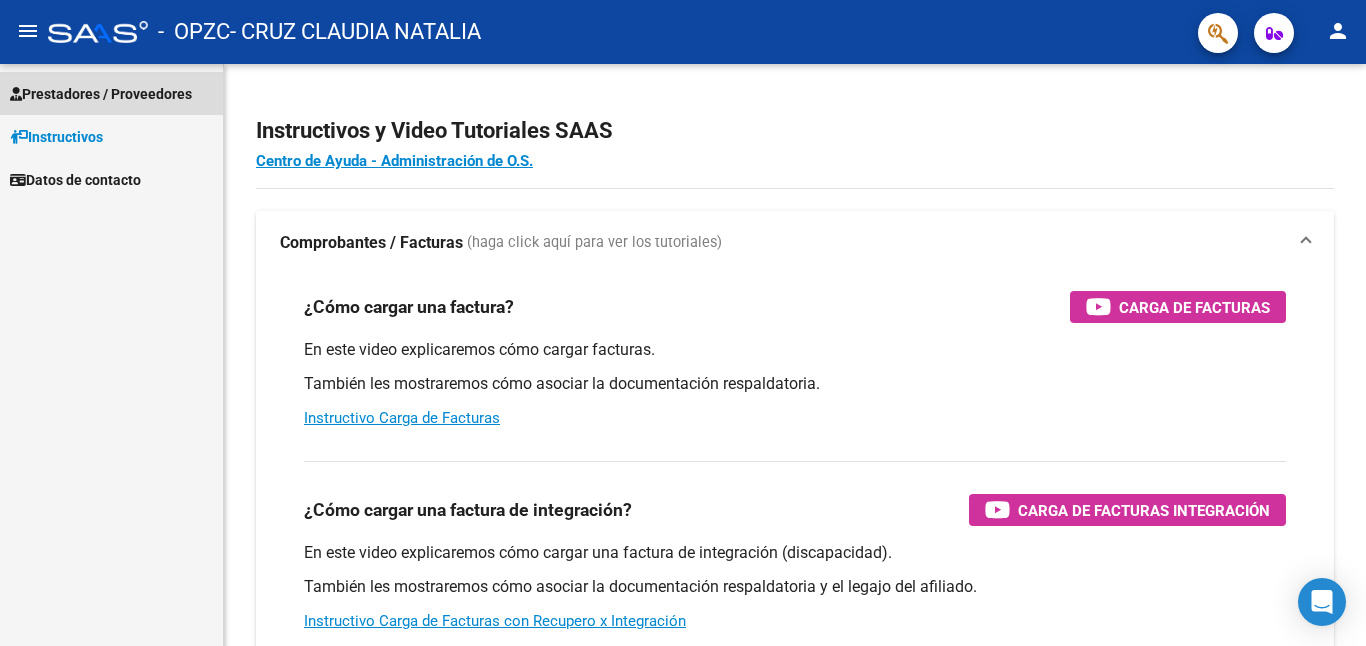 click on "Prestadores / Proveedores" at bounding box center (101, 94) 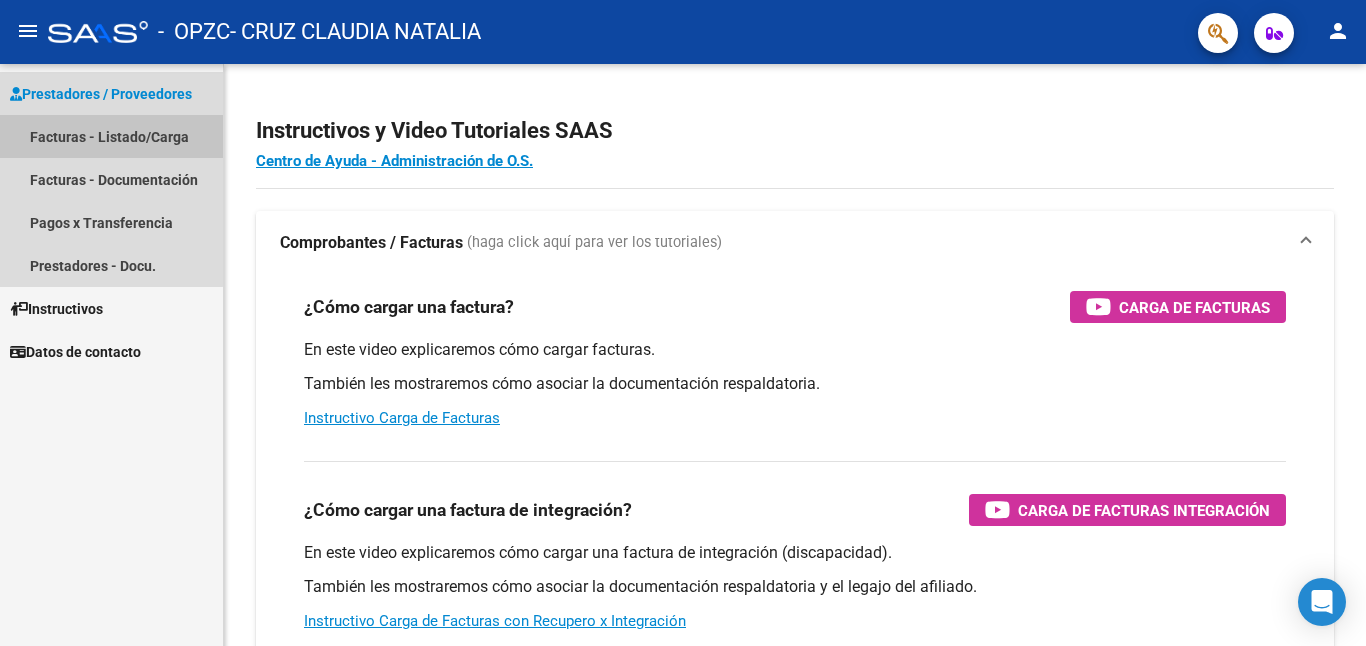 click on "Facturas - Listado/Carga" at bounding box center (111, 136) 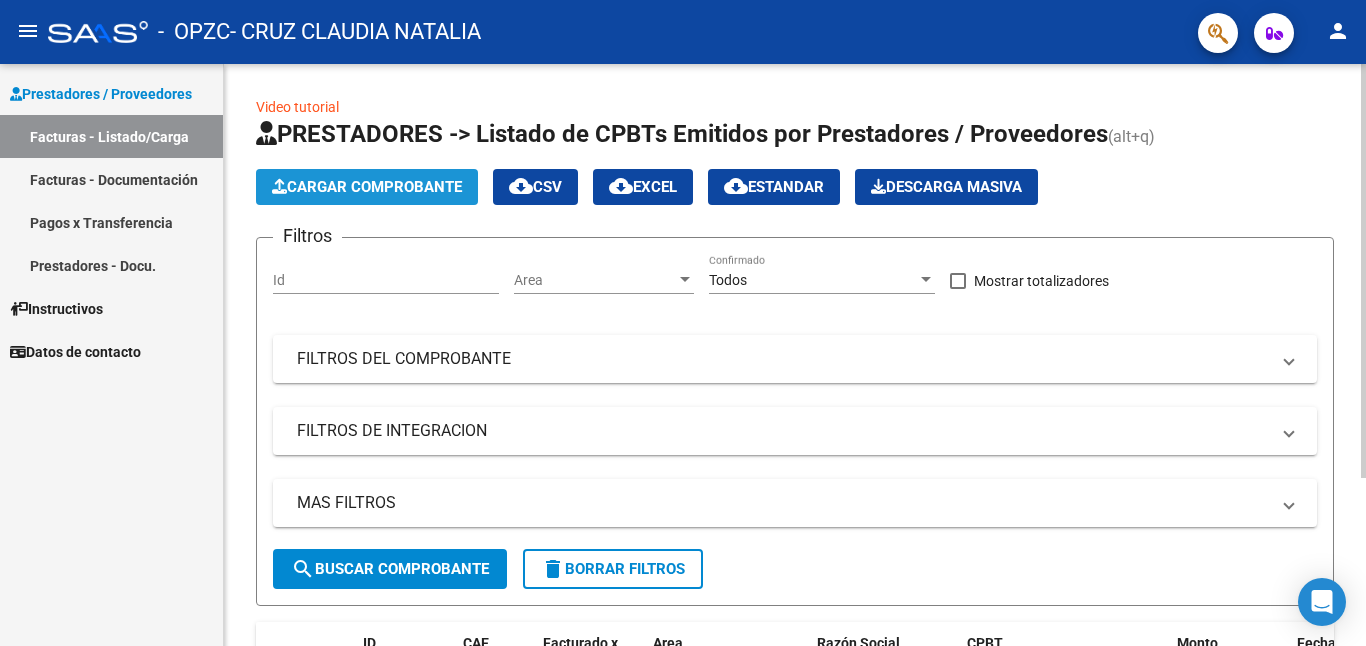 click on "Cargar Comprobante" 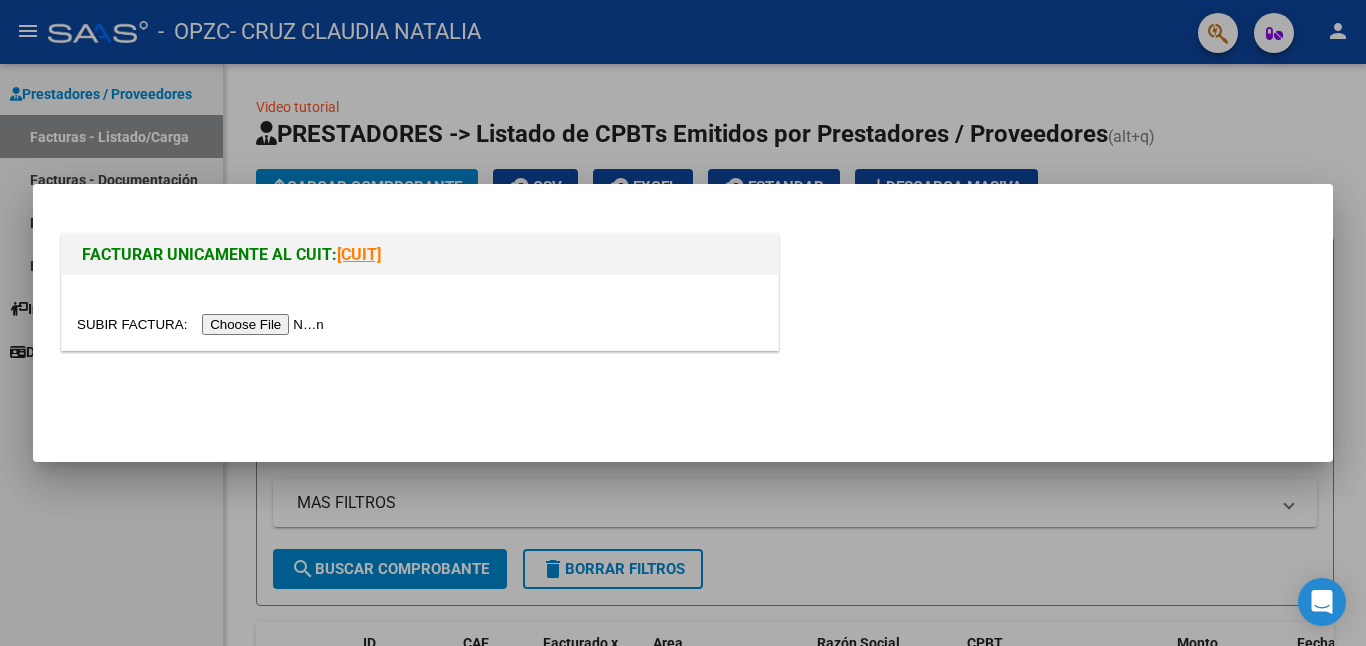 click at bounding box center [203, 324] 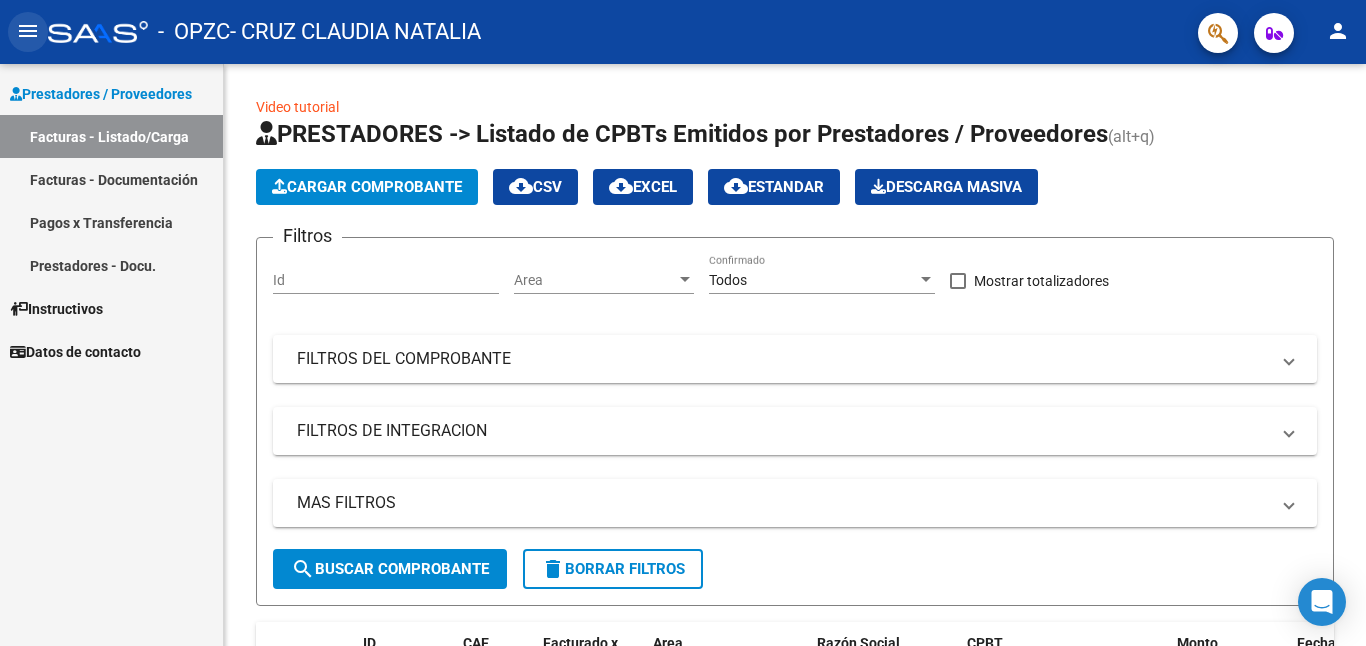 click on "menu" 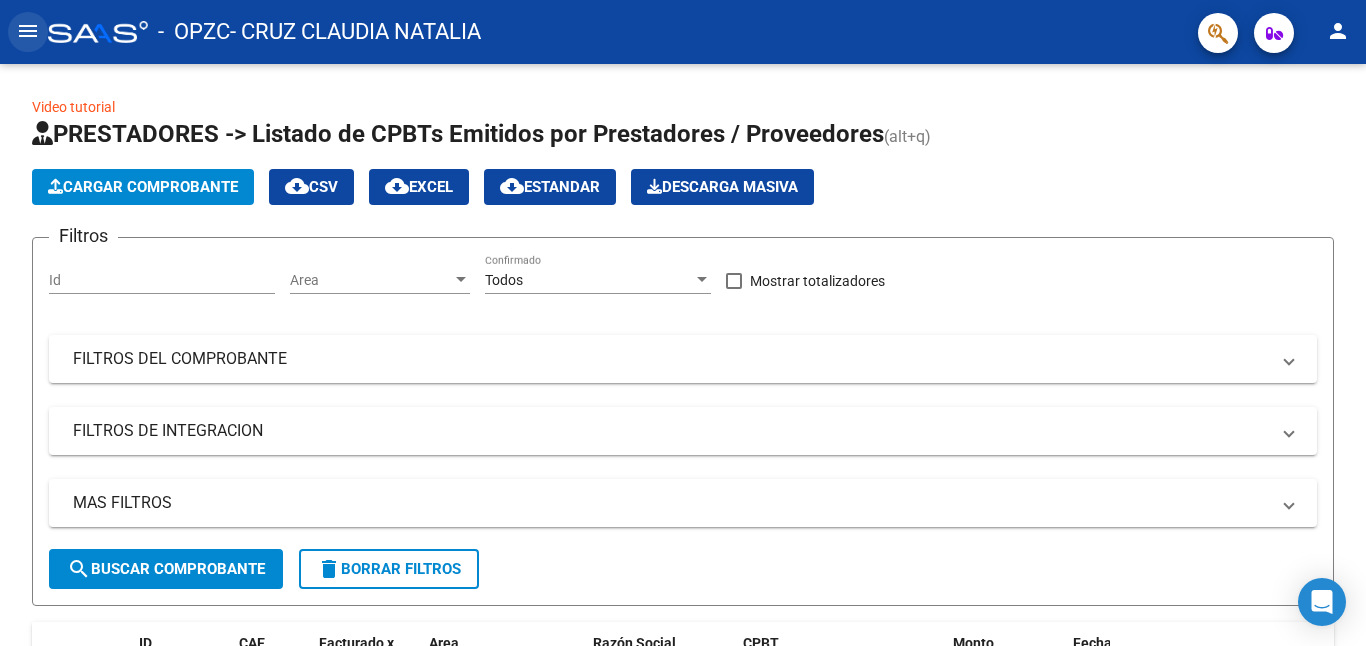click on "menu" 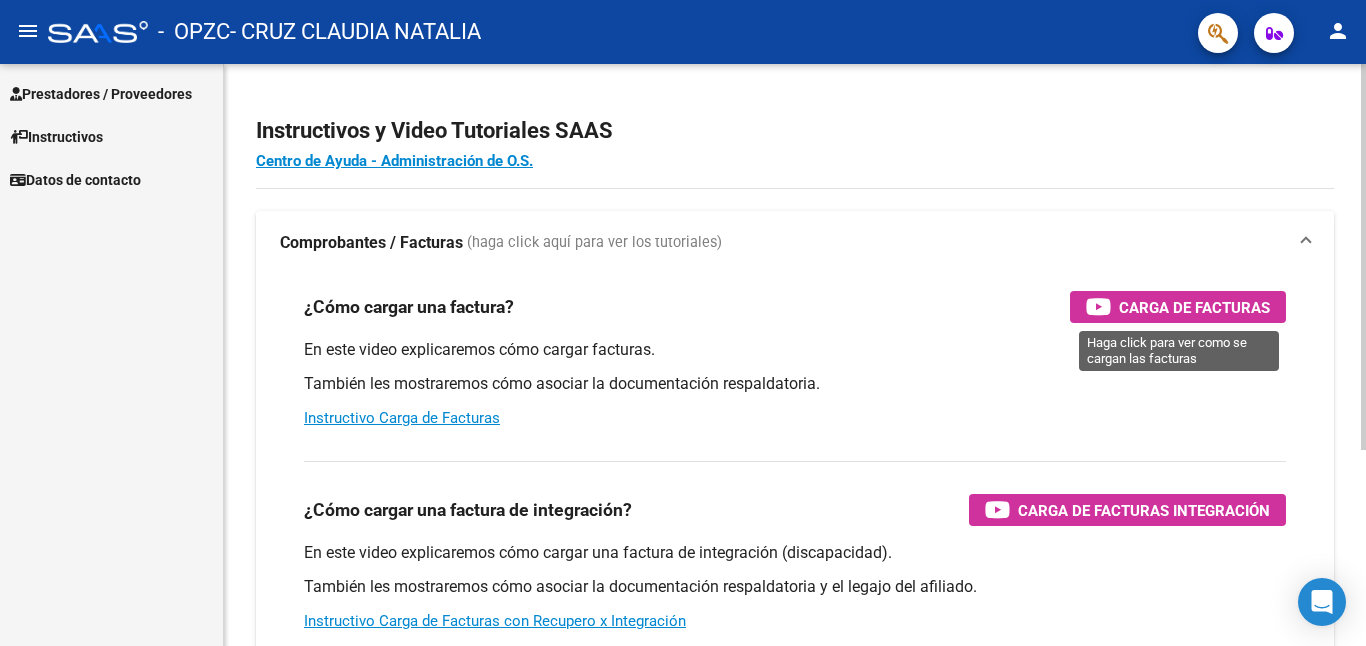 click on "Carga de Facturas" at bounding box center (1194, 307) 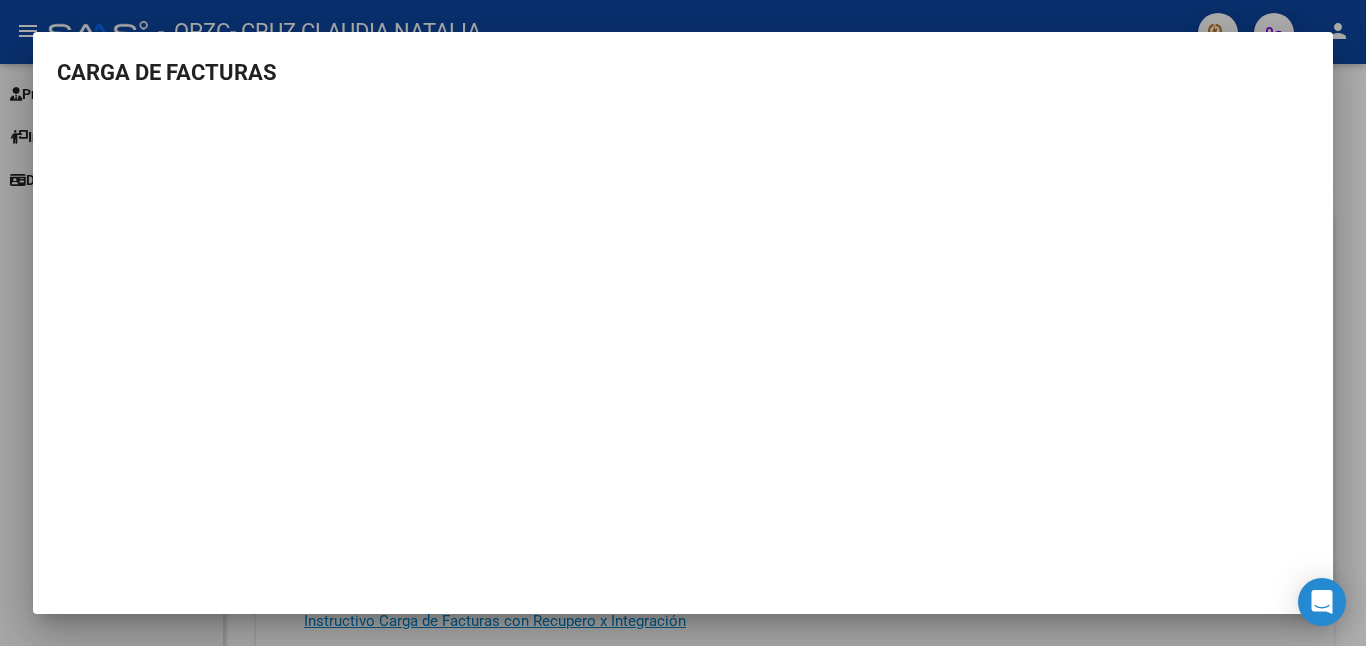 click at bounding box center (683, 323) 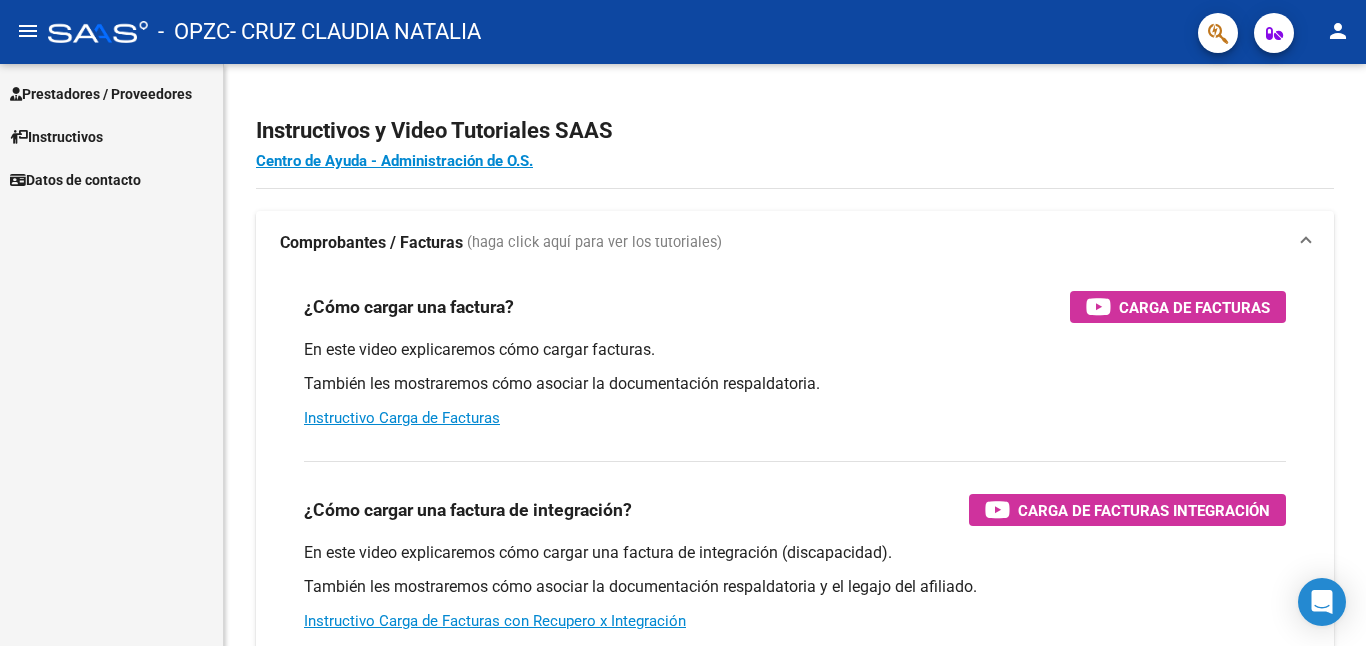 click on "Prestadores / Proveedores" at bounding box center (101, 94) 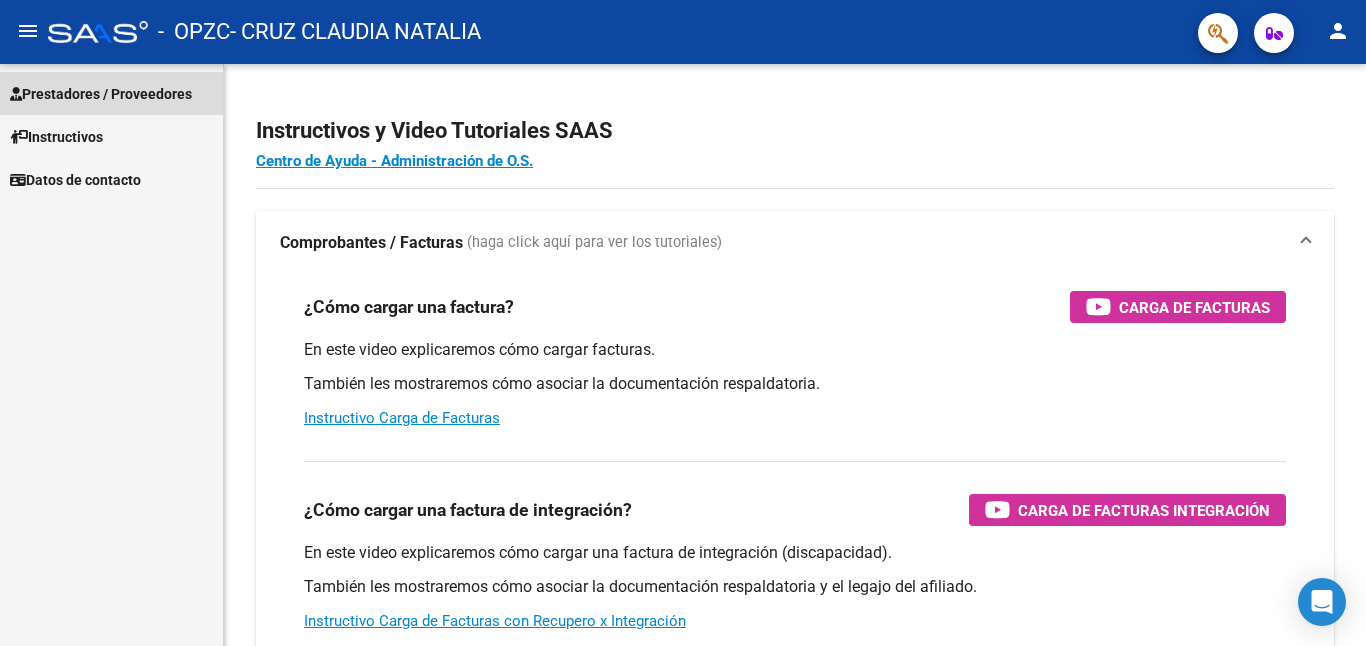 click on "Prestadores / Proveedores" at bounding box center (101, 94) 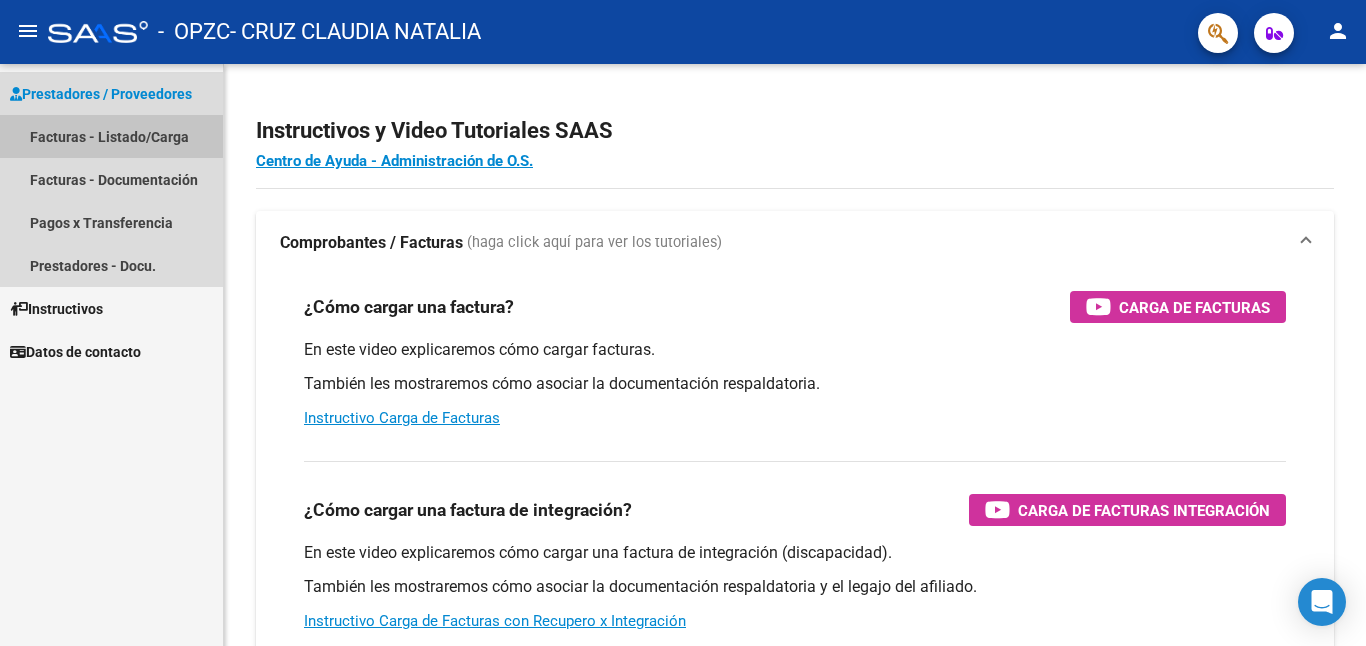 click on "Facturas - Listado/Carga" at bounding box center [111, 136] 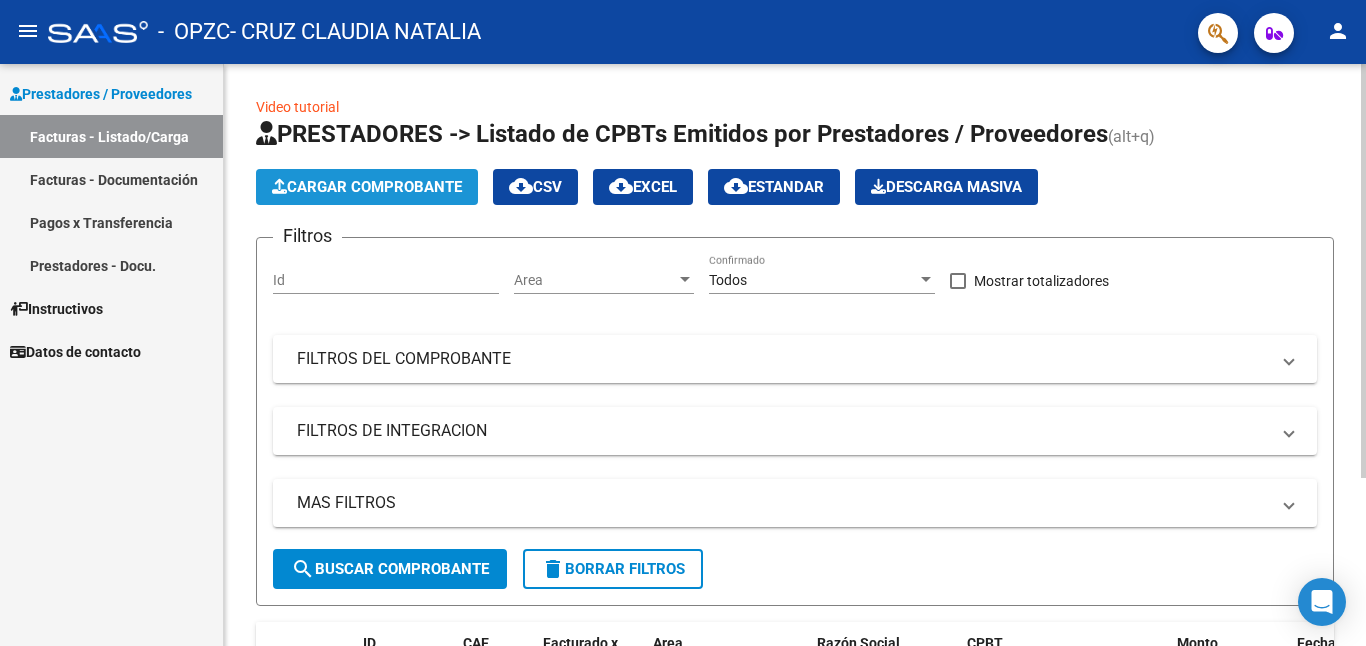 click on "Cargar Comprobante" 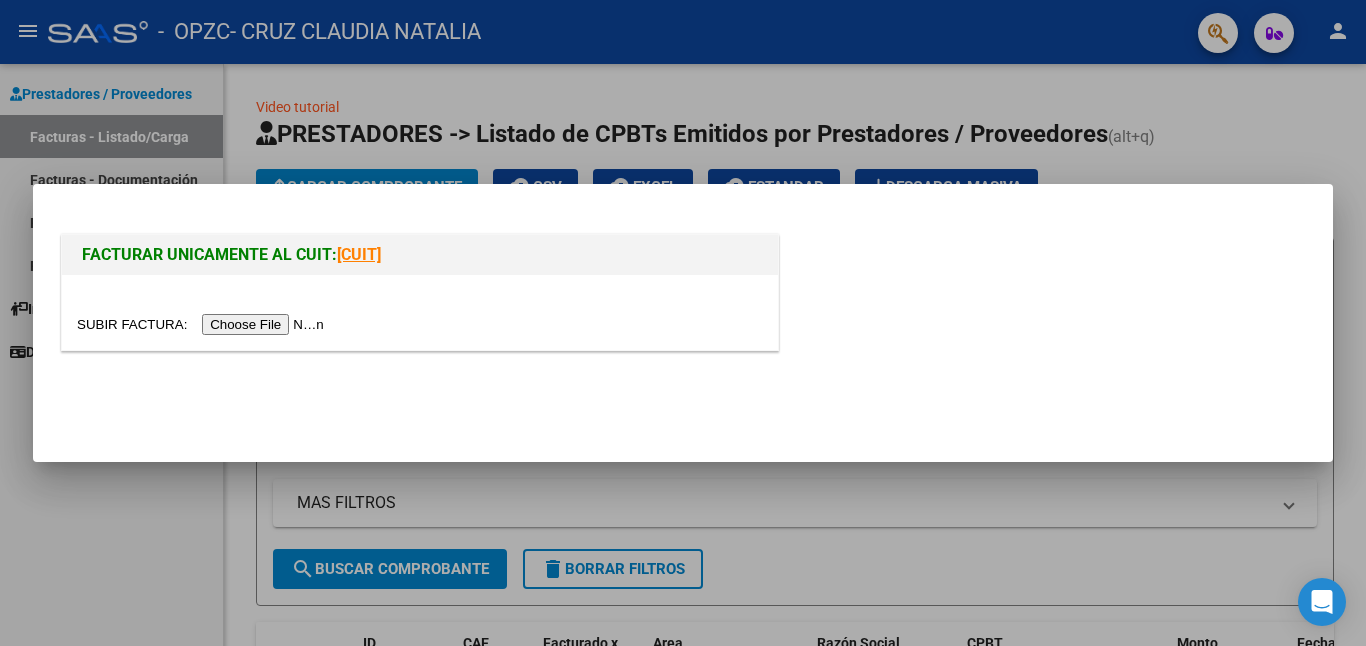 click at bounding box center (203, 324) 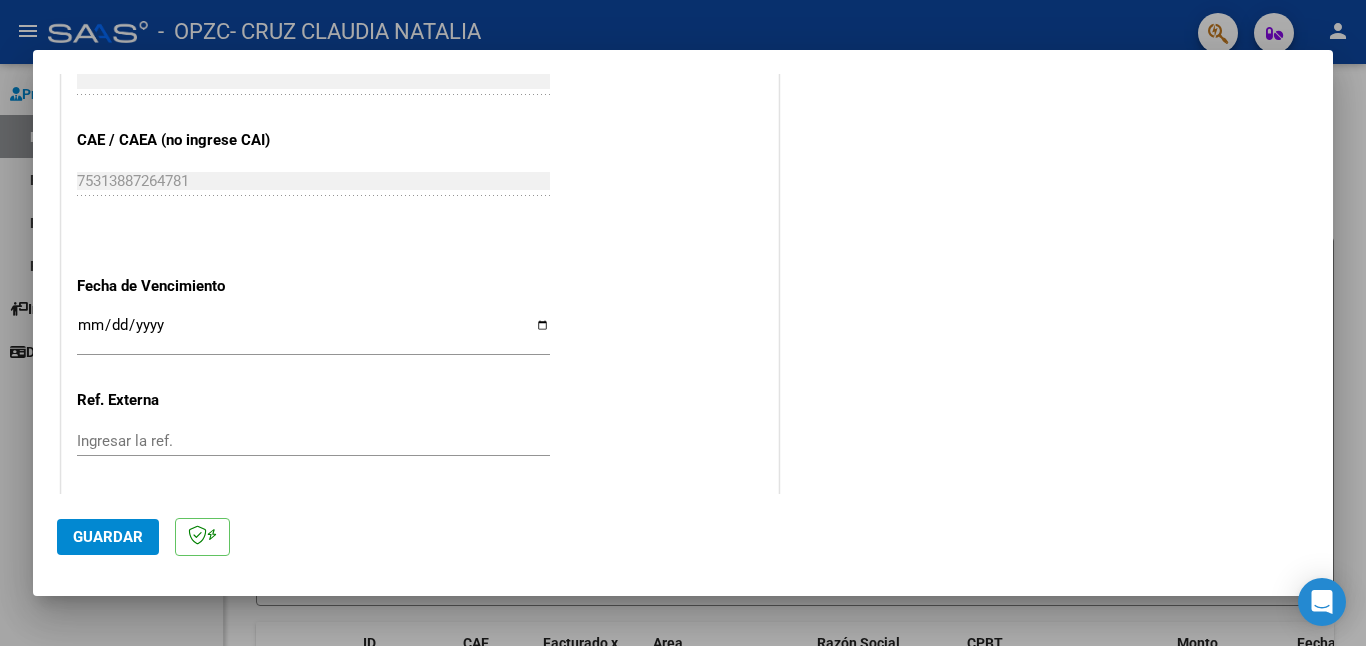 scroll, scrollTop: 1302, scrollLeft: 0, axis: vertical 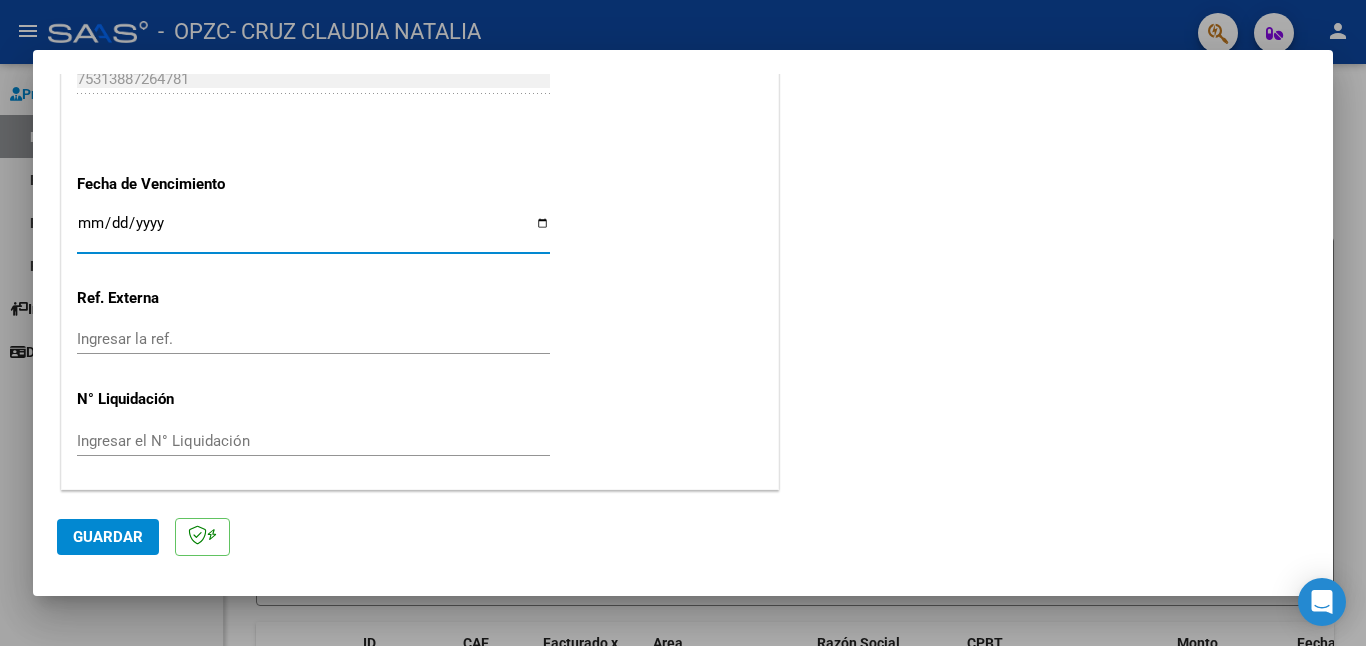 click on "Ingresar la fecha" at bounding box center (313, 231) 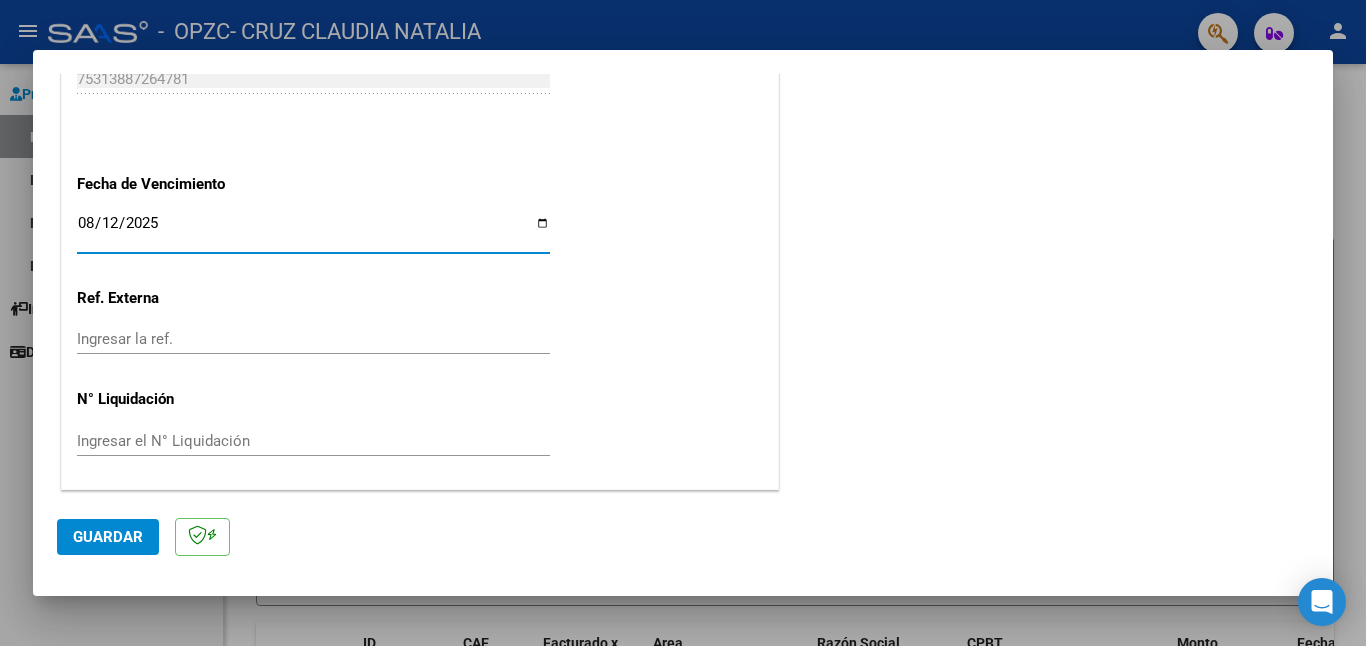 type on "2025-08-12" 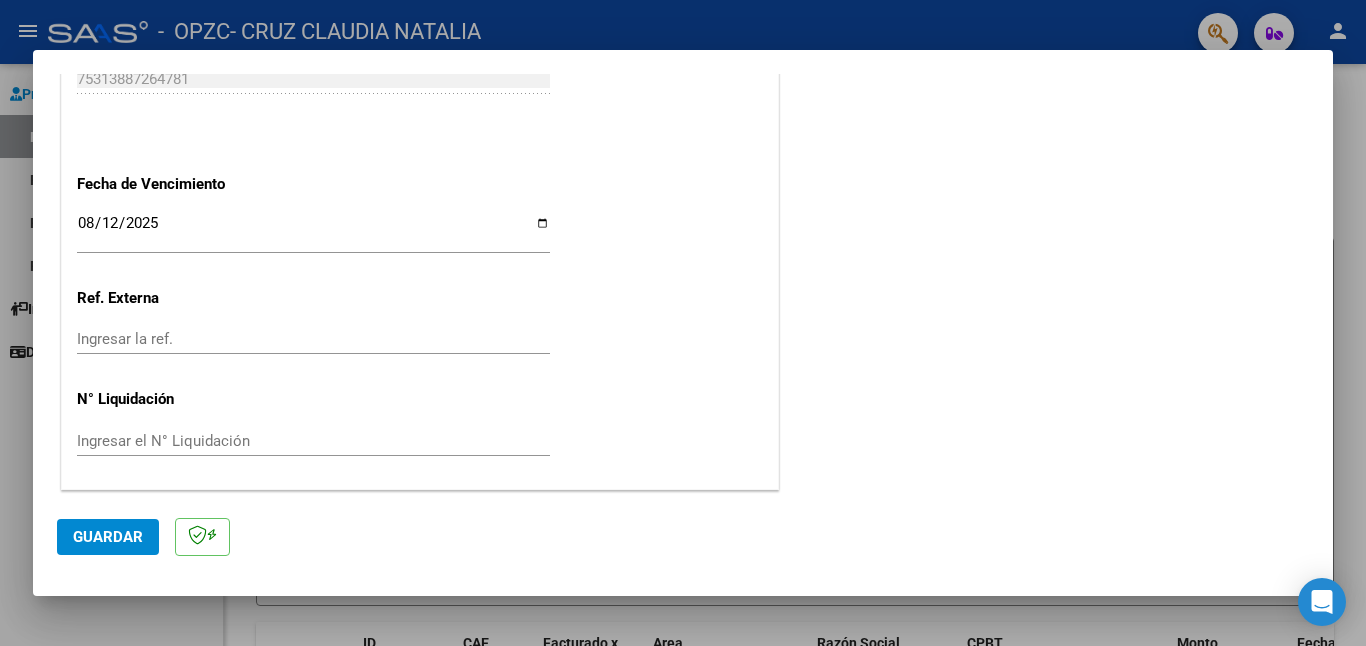 click on "CUIT  *   [CUIT] Ingresar CUIT  ANALISIS PRESTADOR  Area destinado * Integración Seleccionar Area Luego de guardar debe preaprobar la factura asociandola a un legajo de integración y subir la documentación respaldatoria (planilla de asistencia o ddjj para período de aislamiento)  Período de Prestación (Ej: 202305 para Mayo 2023    Ingrese el Período de Prestación como indica el ejemplo   Comprobante Tipo * Factura C Seleccionar Tipo Punto de Venta  *   2 Ingresar el Nro.  Número  *   125 Ingresar el Nro.  Monto  *   $ 98.964,88 Ingresar el monto  Fecha del Cpbt.  *   2025-08-04 Ingresar la fecha  CAE / CAEA (no ingrese CAI)    75313887264781 Ingresar el CAE o CAEA (no ingrese CAI)  Fecha de Vencimiento    2025-08-12 Ingresar la fecha  Ref. Externa    Ingresar la ref.  N° Liquidación    Ingresar el N° Liquidación" at bounding box center [420, -245] 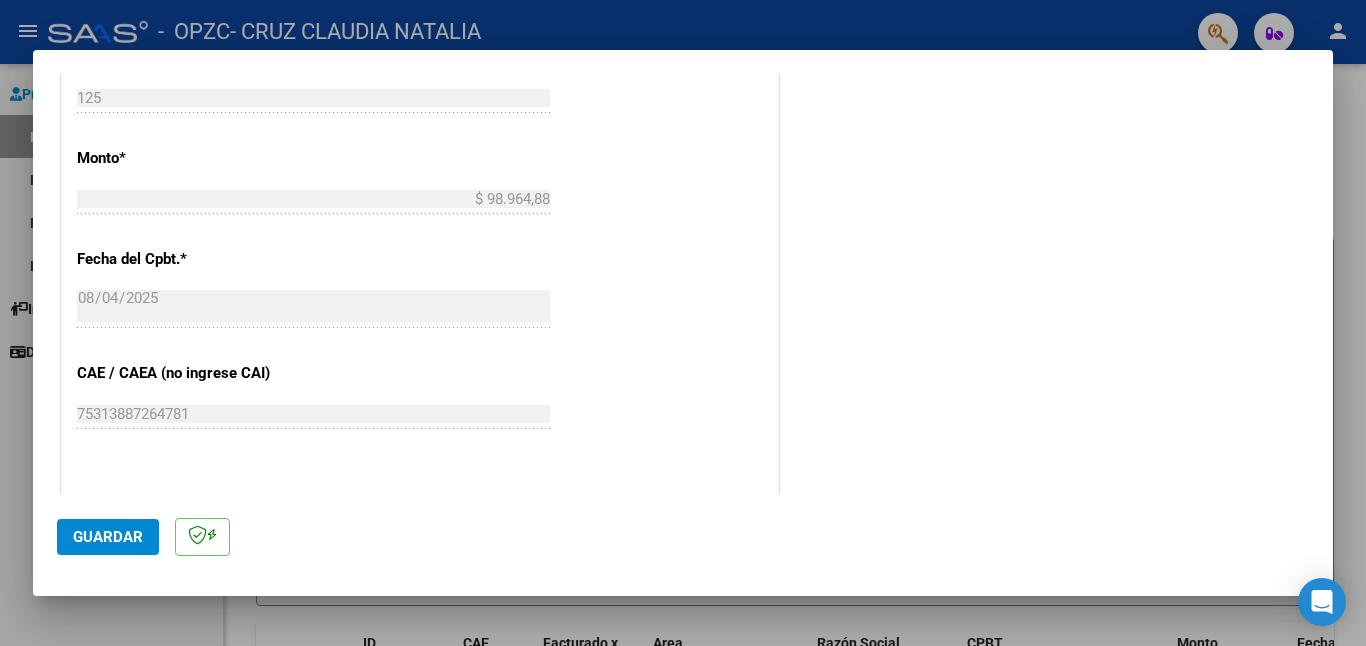 scroll, scrollTop: 1302, scrollLeft: 0, axis: vertical 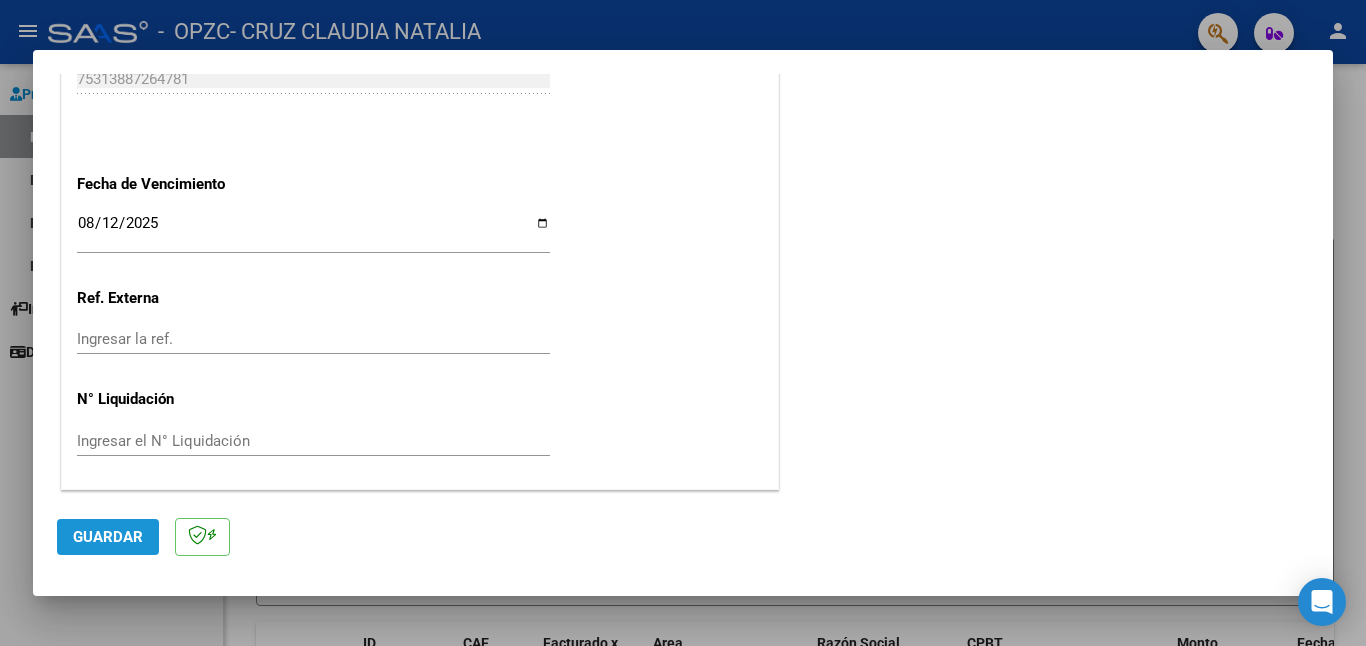 click on "Guardar" 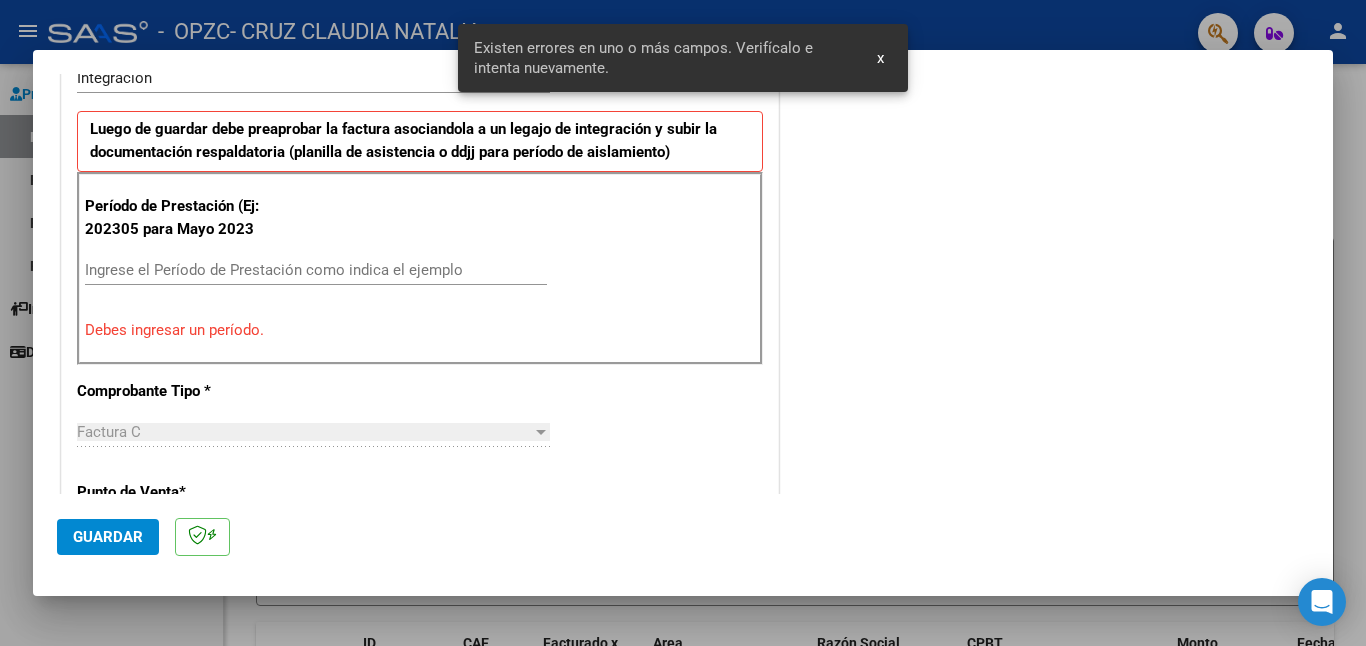 scroll, scrollTop: 449, scrollLeft: 0, axis: vertical 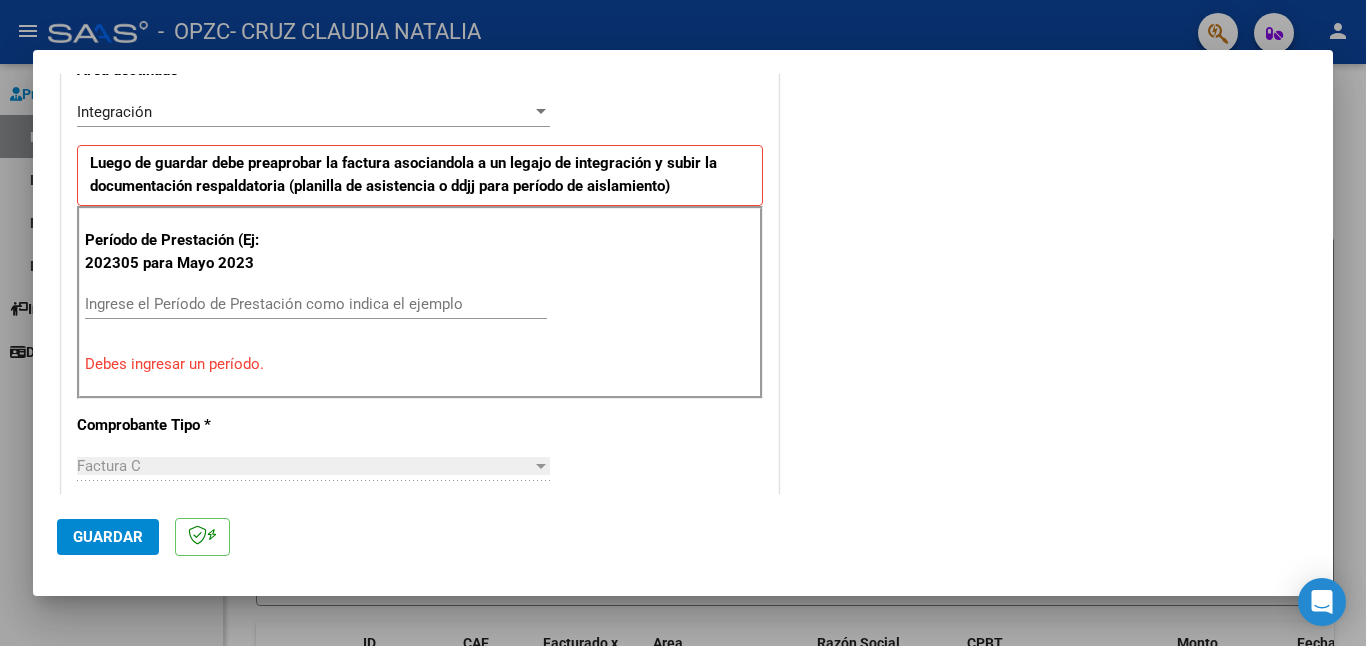 click on "Ingrese el Período de Prestación como indica el ejemplo" at bounding box center [316, 304] 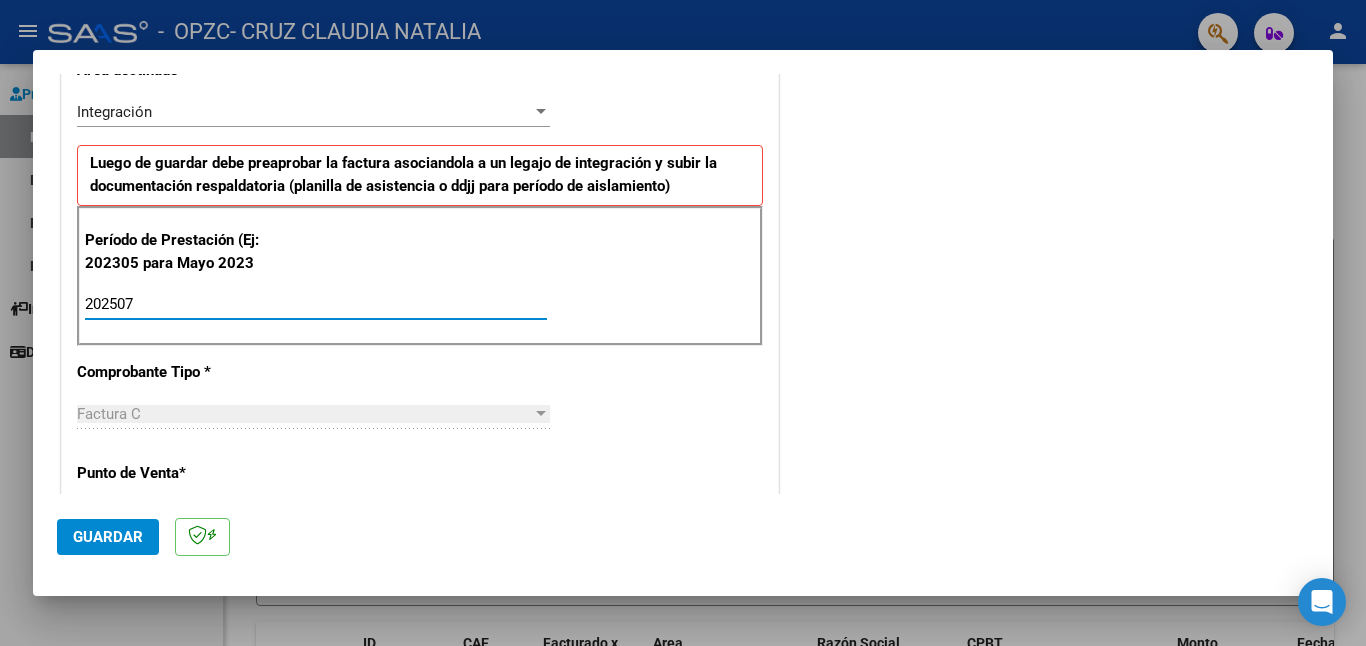 type on "202507" 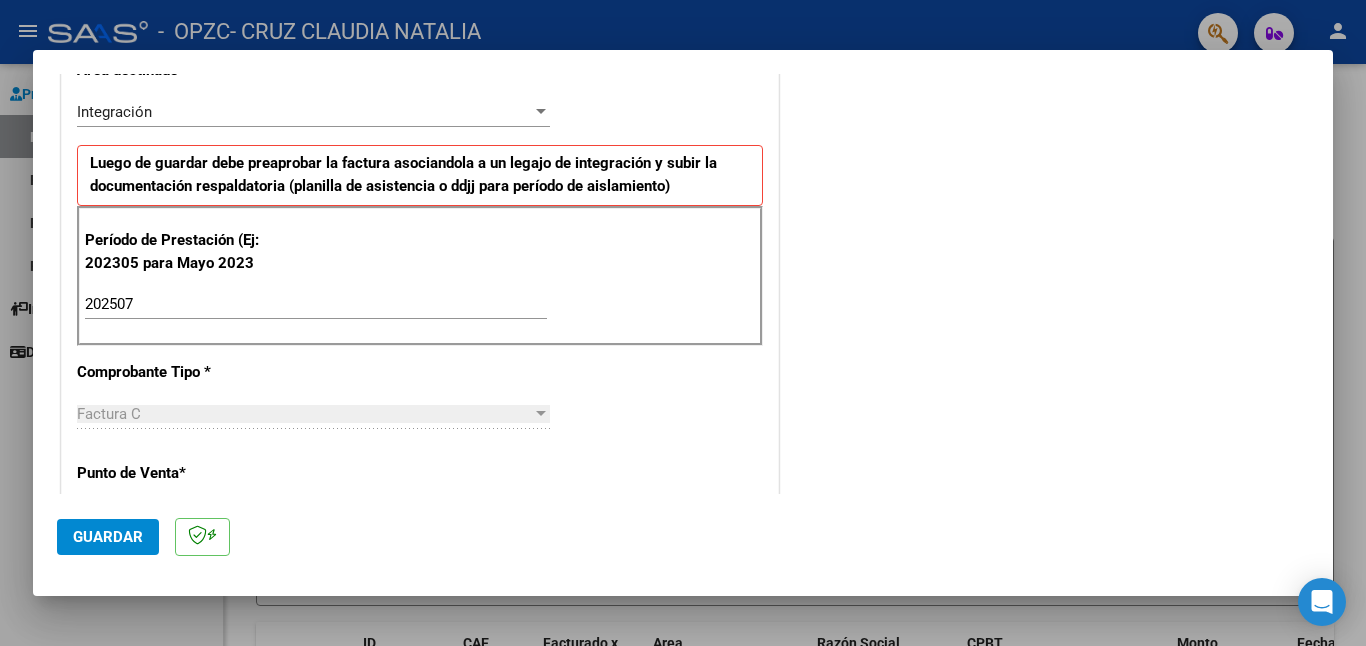 click on "COMENTARIOS Comentarios del Prestador / Gerenciador:" at bounding box center (1046, 497) 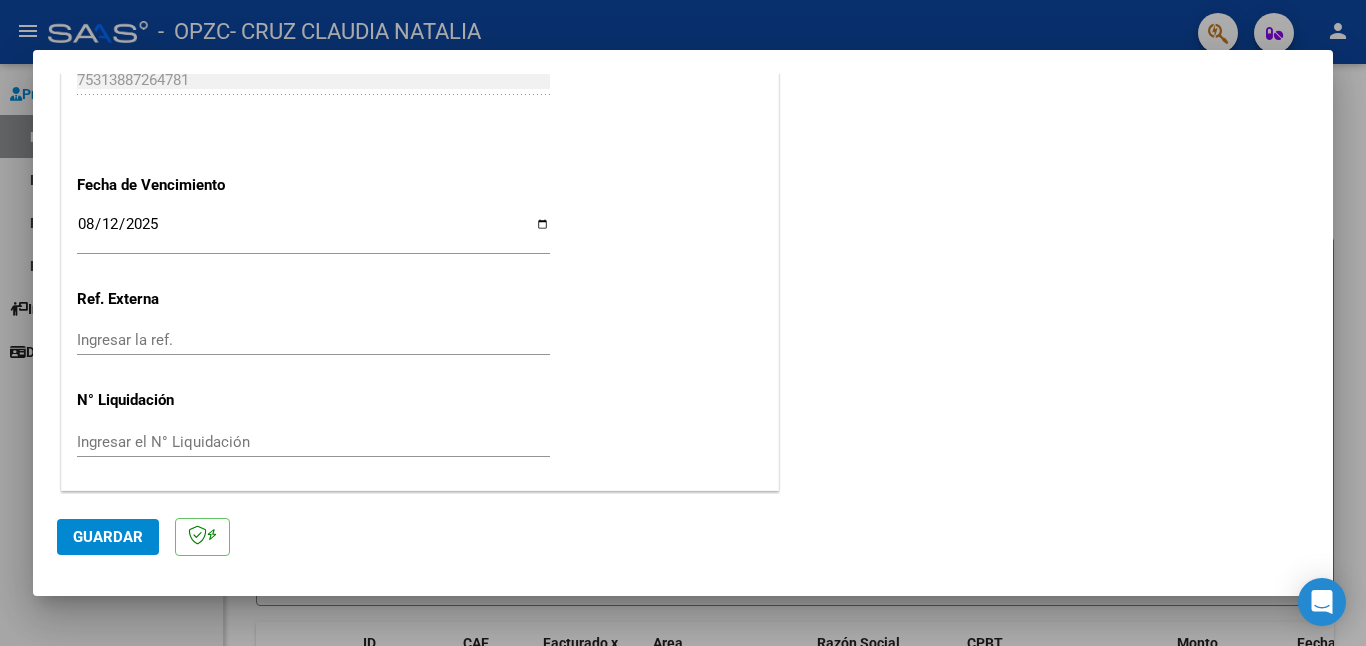 scroll, scrollTop: 1302, scrollLeft: 0, axis: vertical 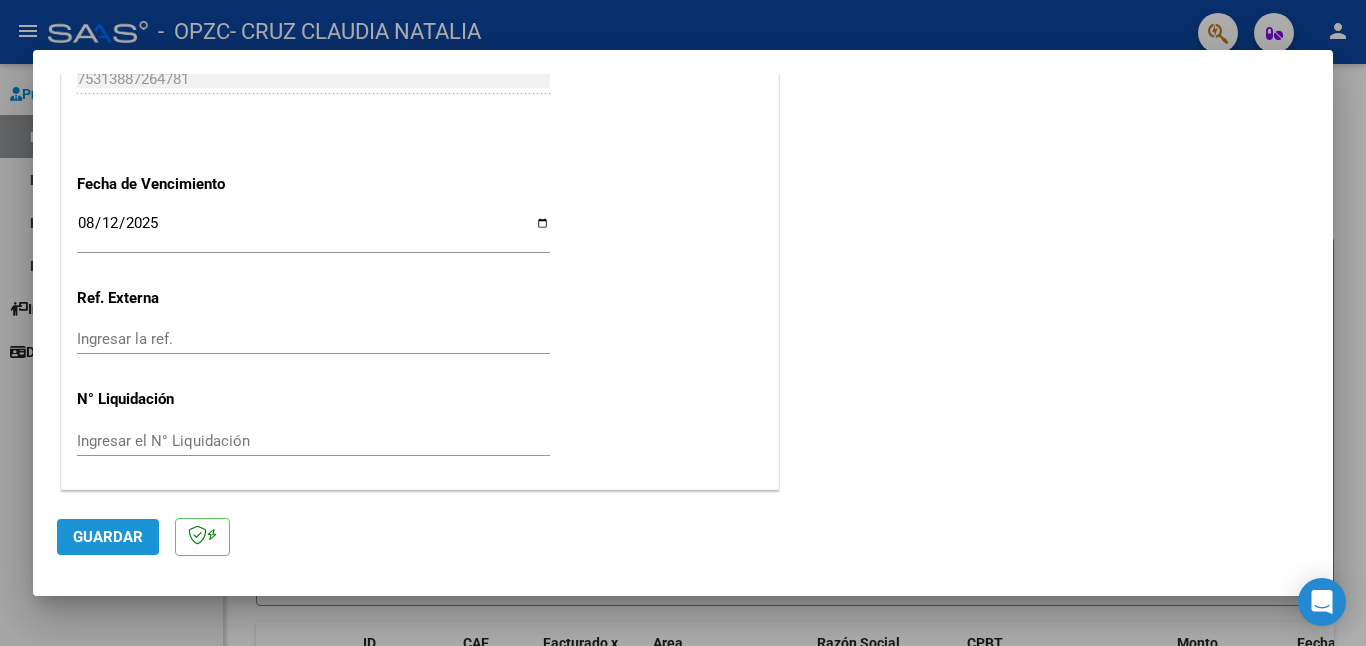click on "Guardar" 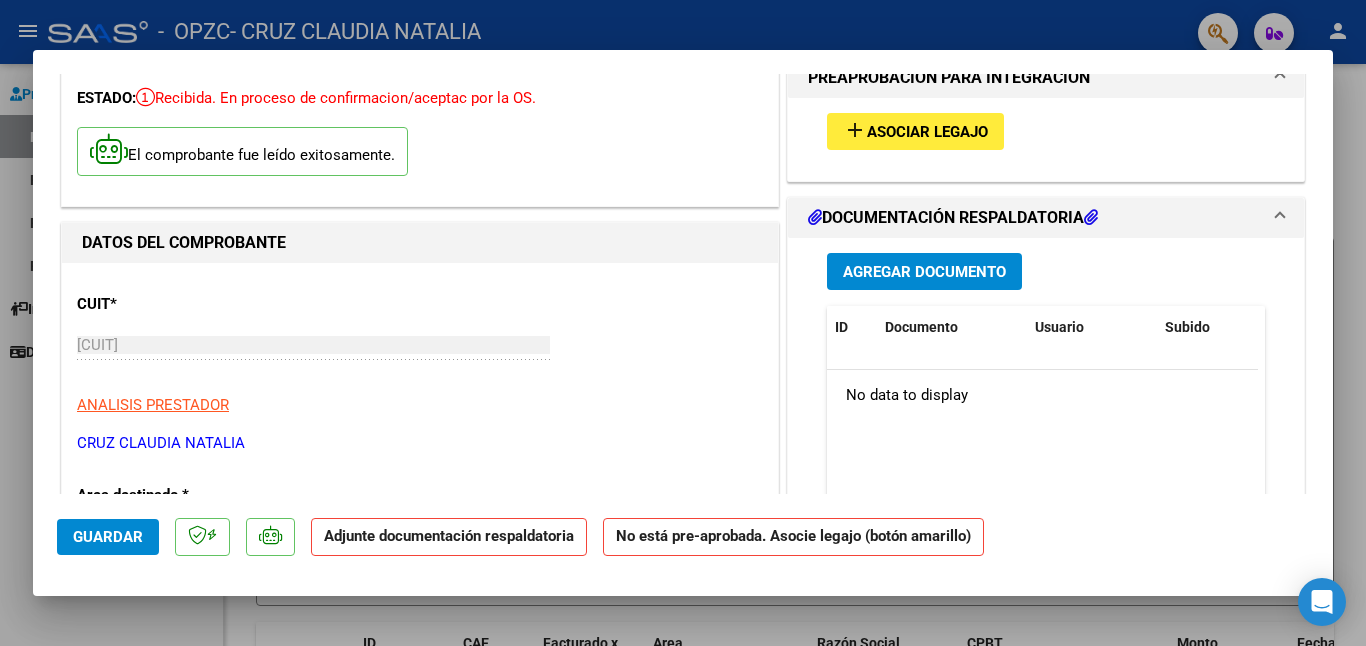 scroll, scrollTop: 0, scrollLeft: 0, axis: both 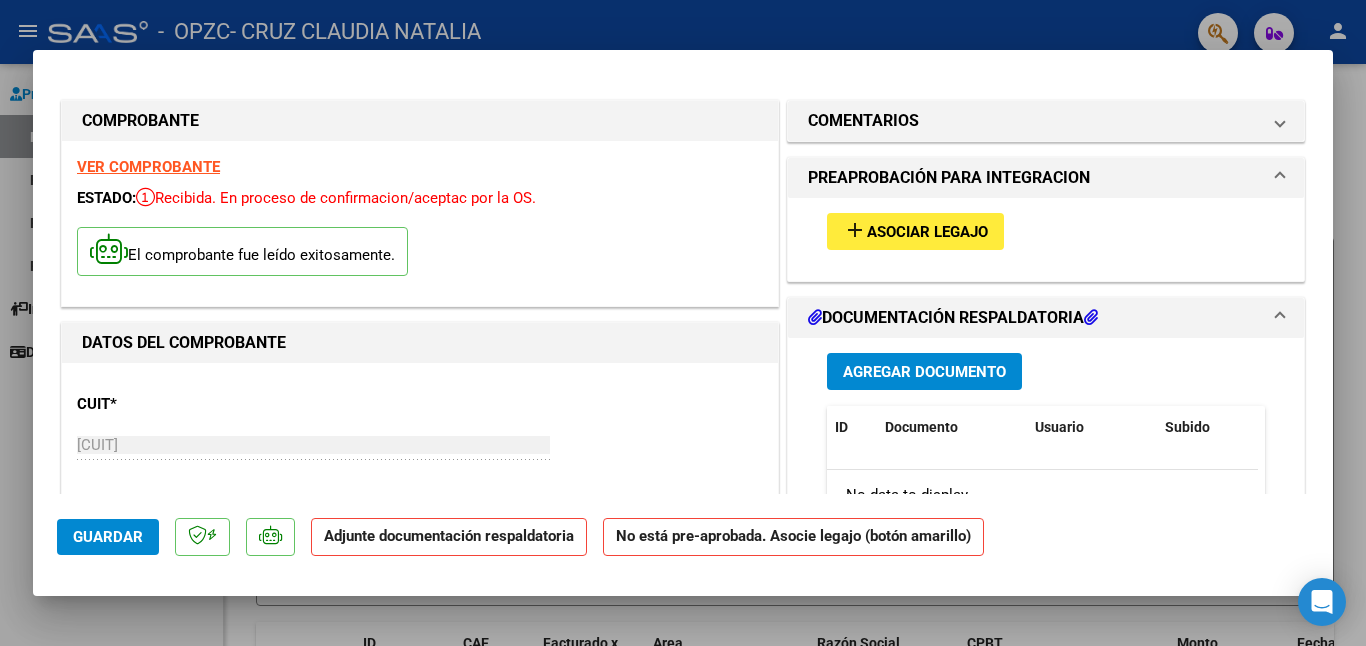 click on "Asociar Legajo" at bounding box center (927, 232) 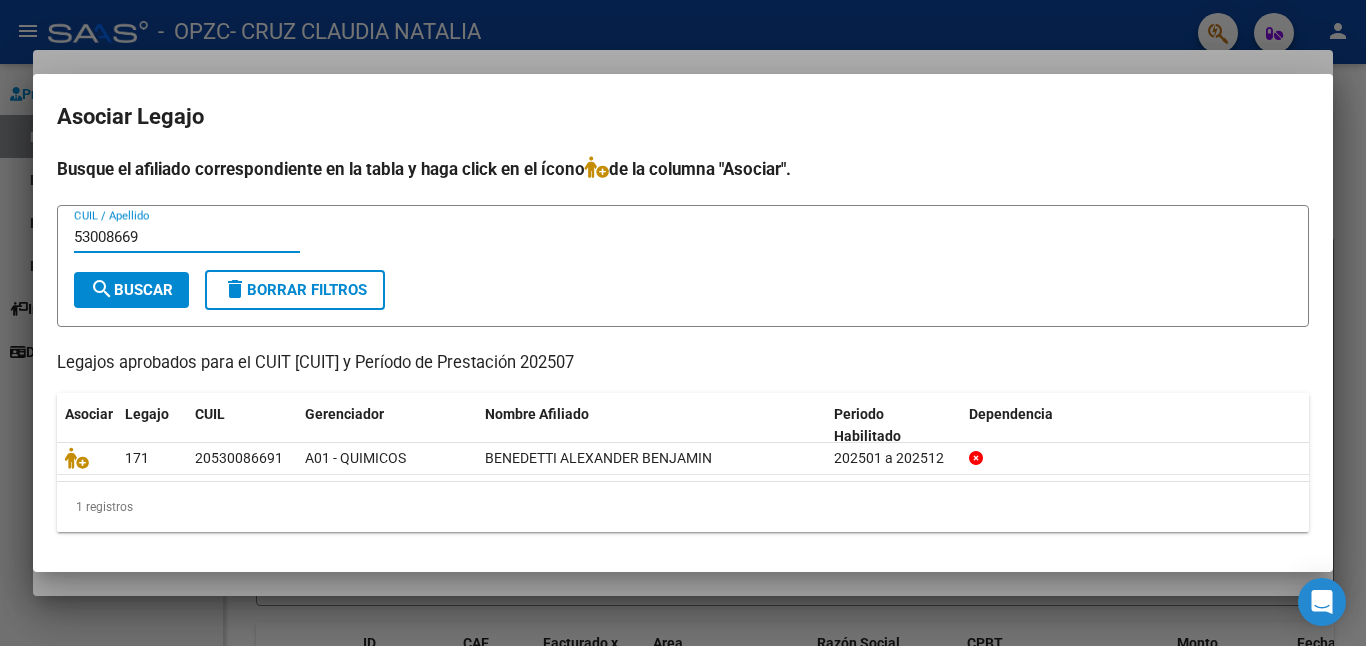 type on "53008669" 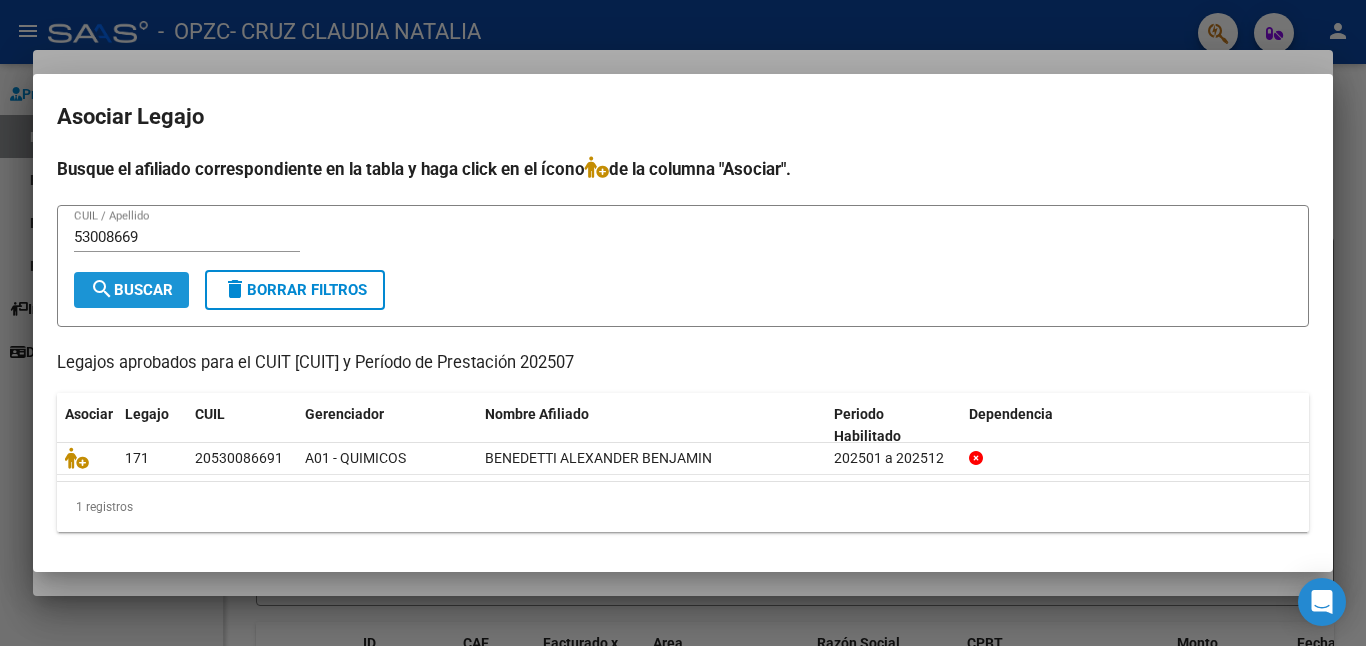 click on "search  Buscar" at bounding box center (131, 290) 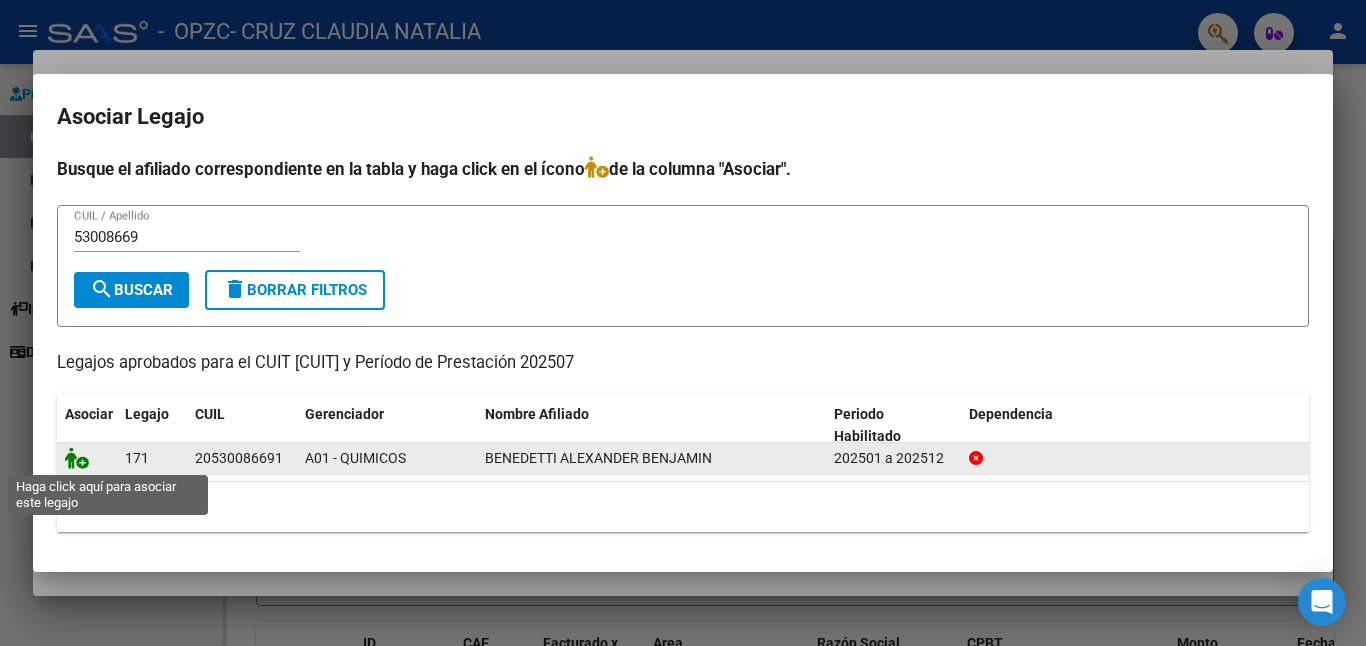 click 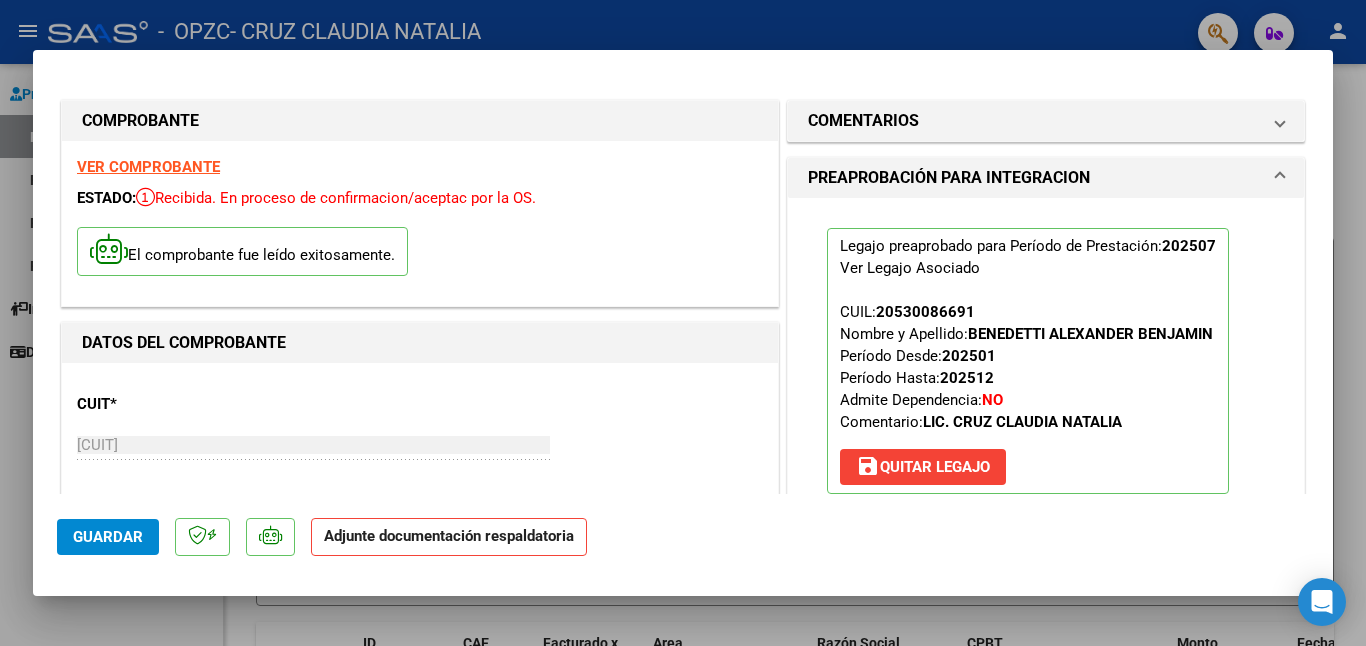click on "Guardar" 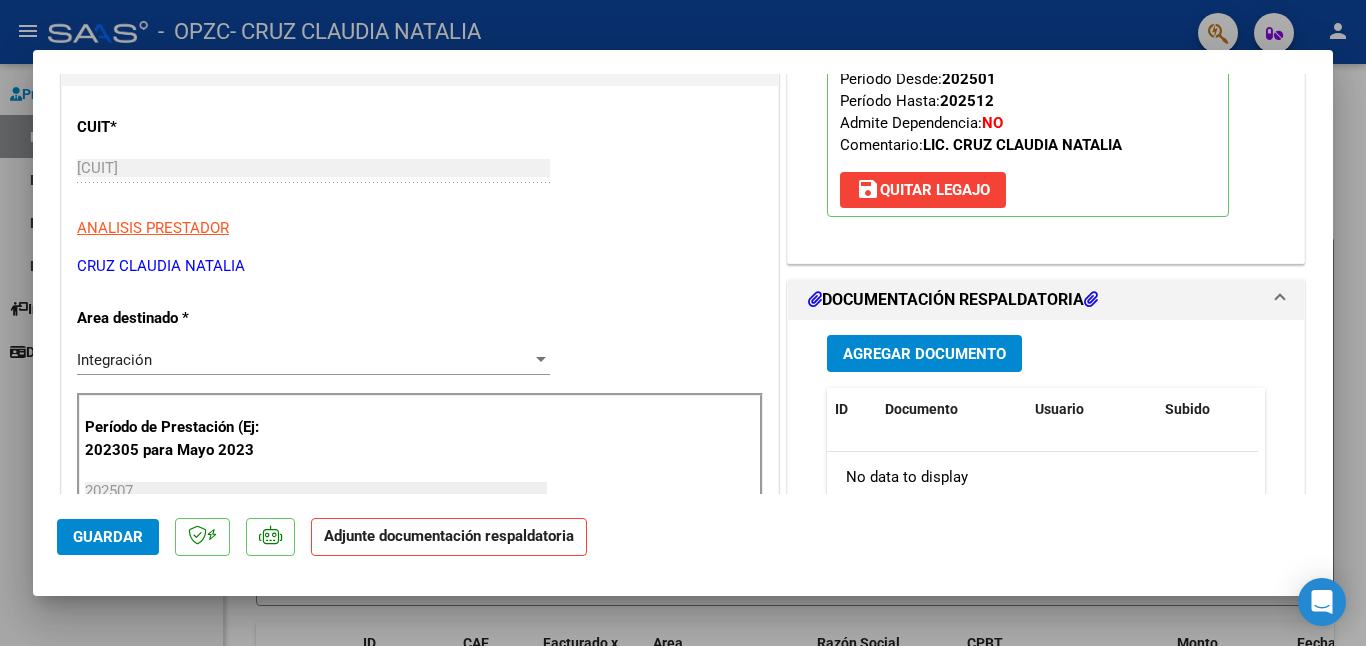 scroll, scrollTop: 287, scrollLeft: 0, axis: vertical 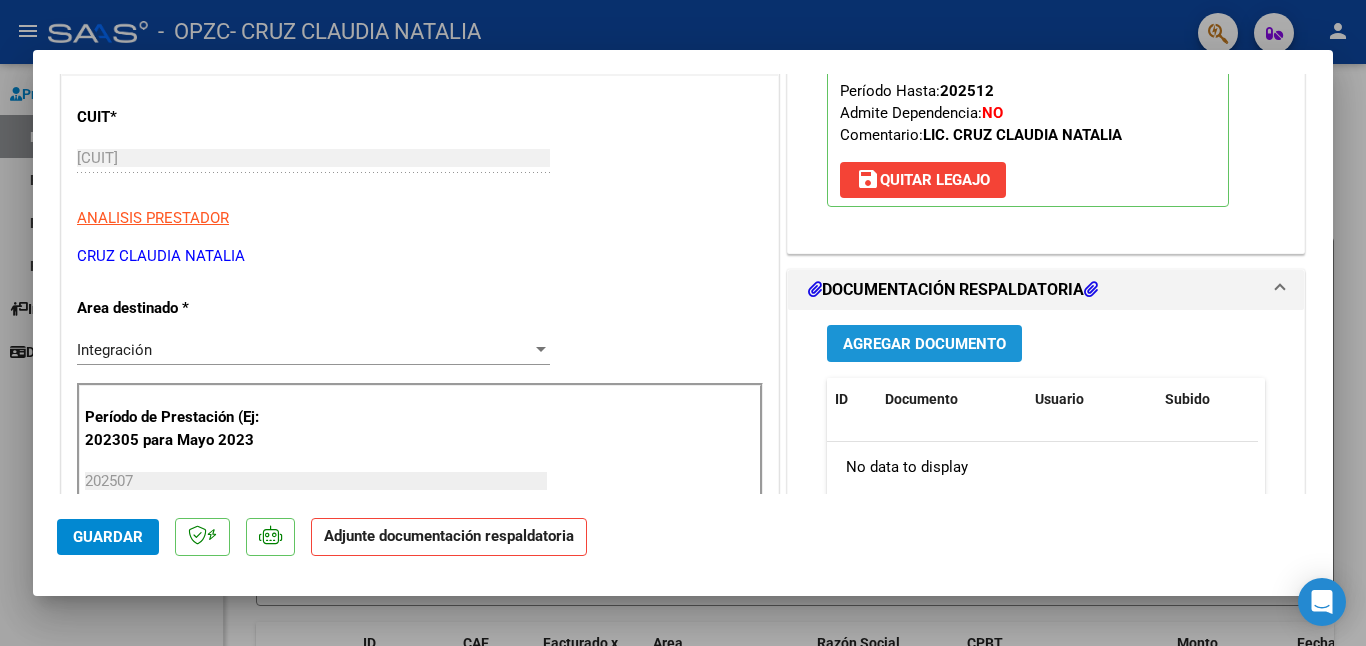 click on "Agregar Documento" at bounding box center (924, 344) 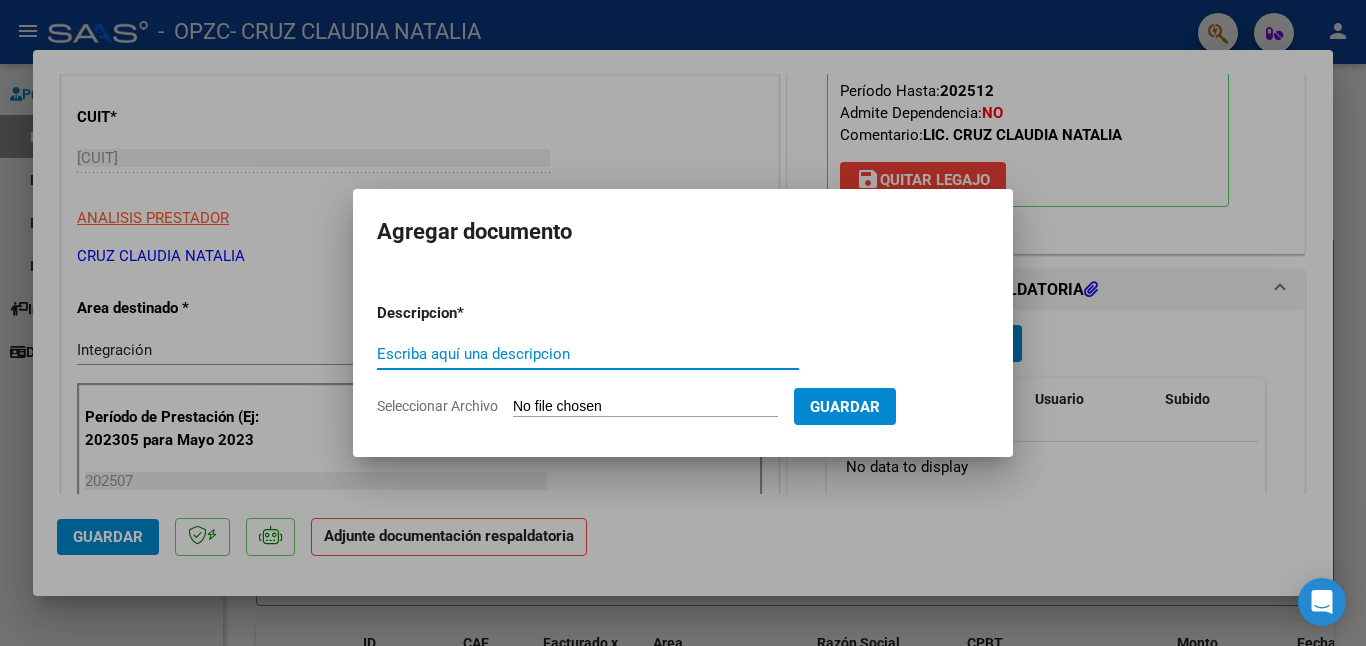 click on "Escriba aquí una descripcion" at bounding box center (588, 354) 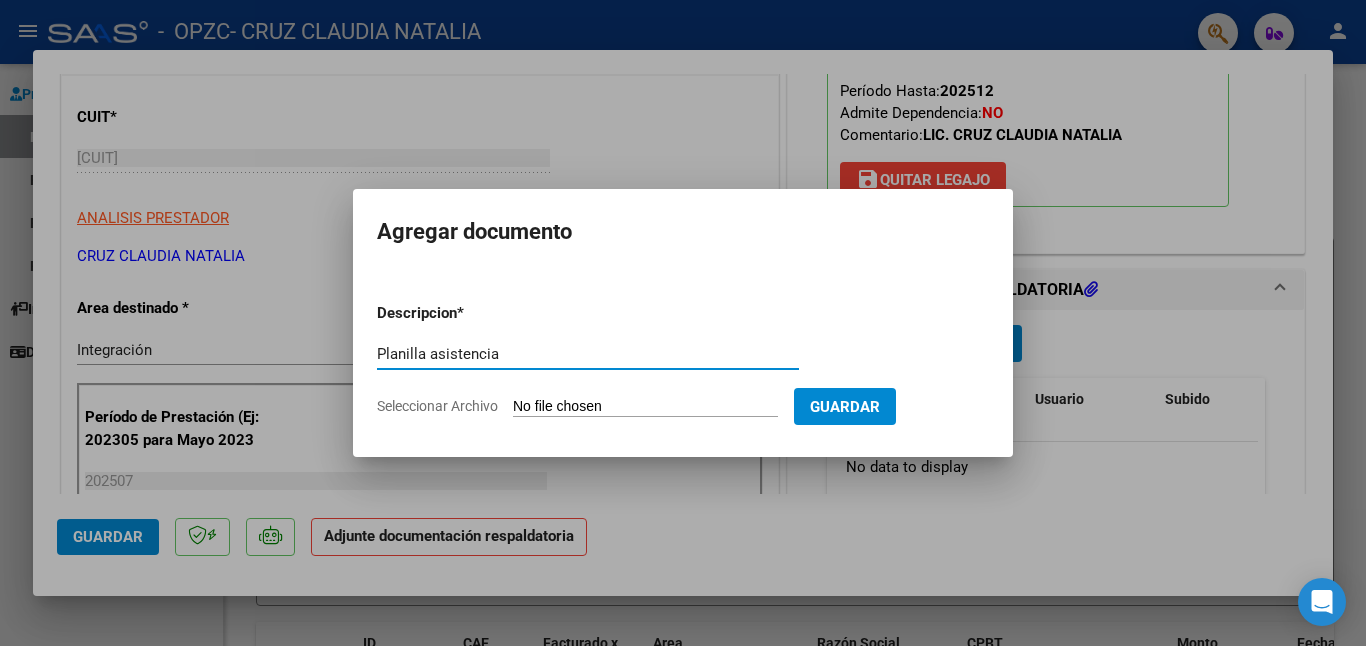 type on "Planilla asistencia" 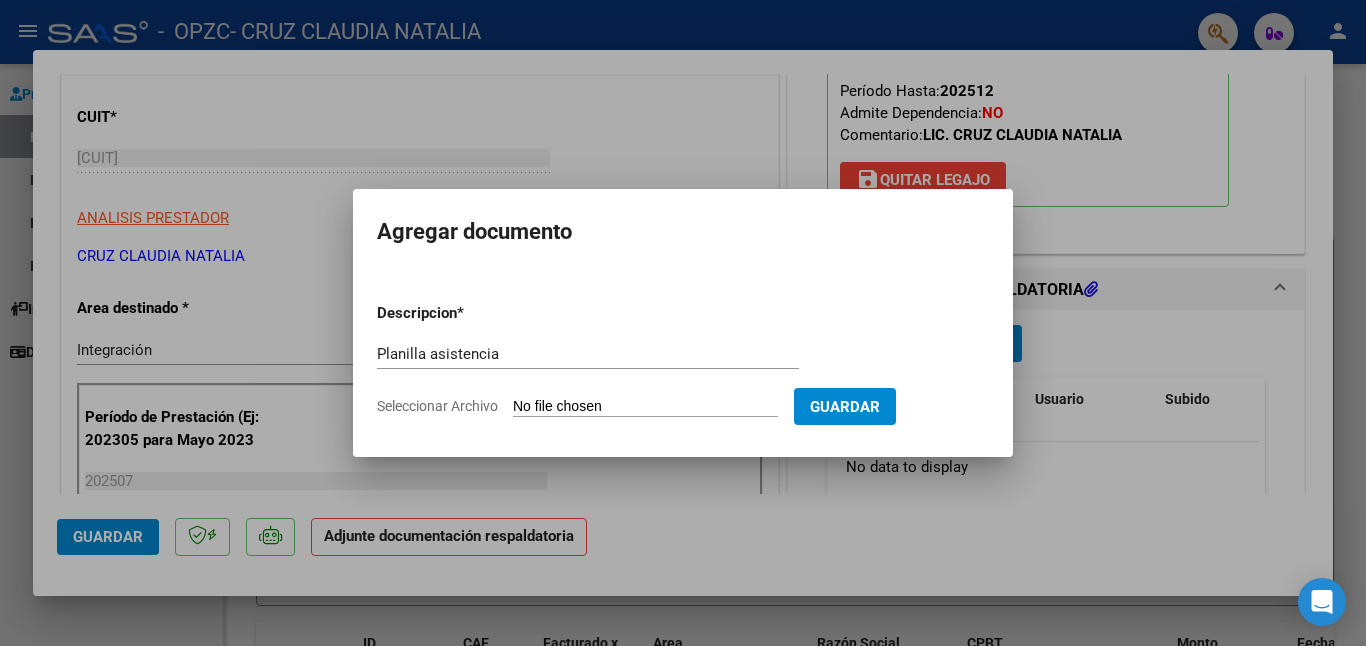 click on "Seleccionar Archivo" 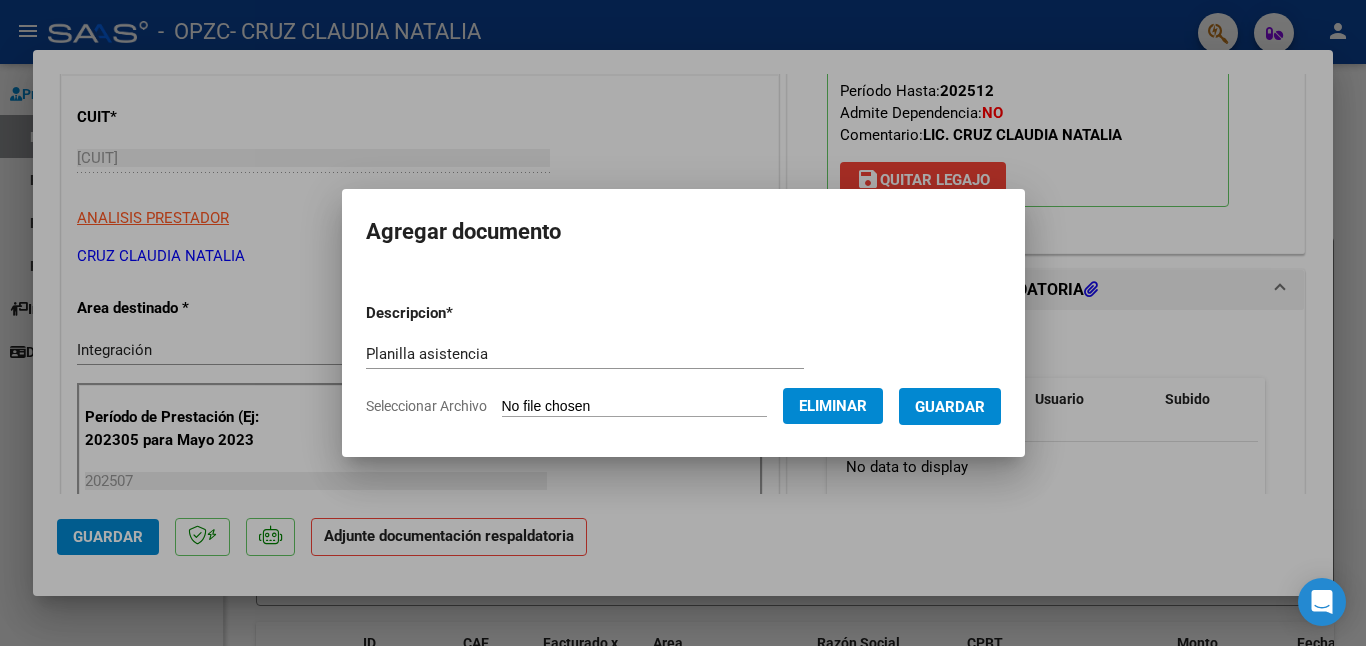 click on "Guardar" at bounding box center [950, 407] 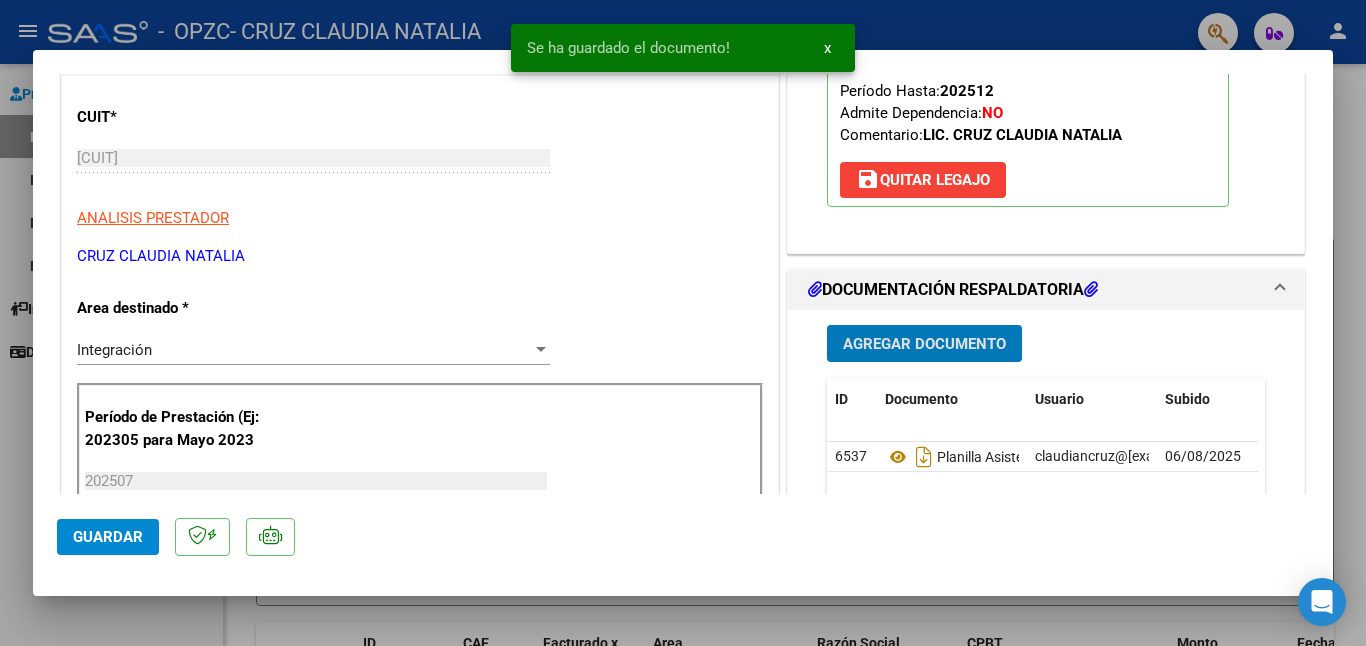click on "Agregar Documento" at bounding box center (924, 344) 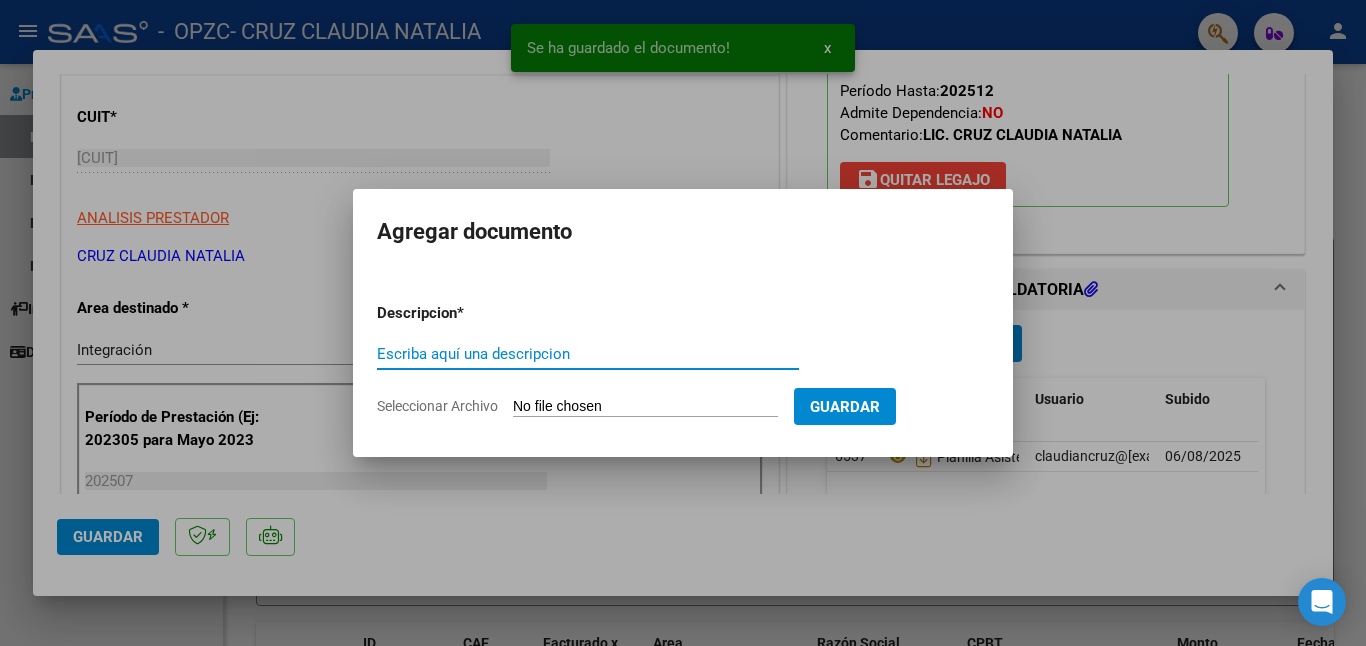click on "Escriba aquí una descripcion" at bounding box center [588, 354] 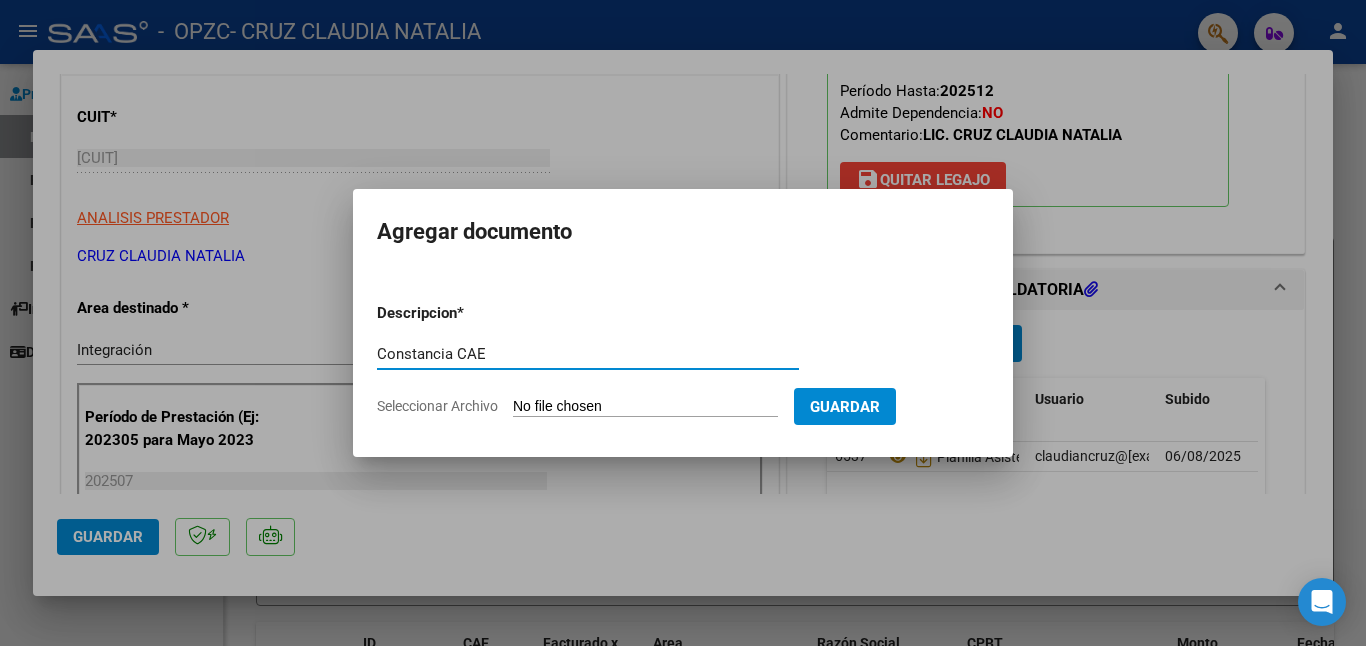type on "Constancia CAE" 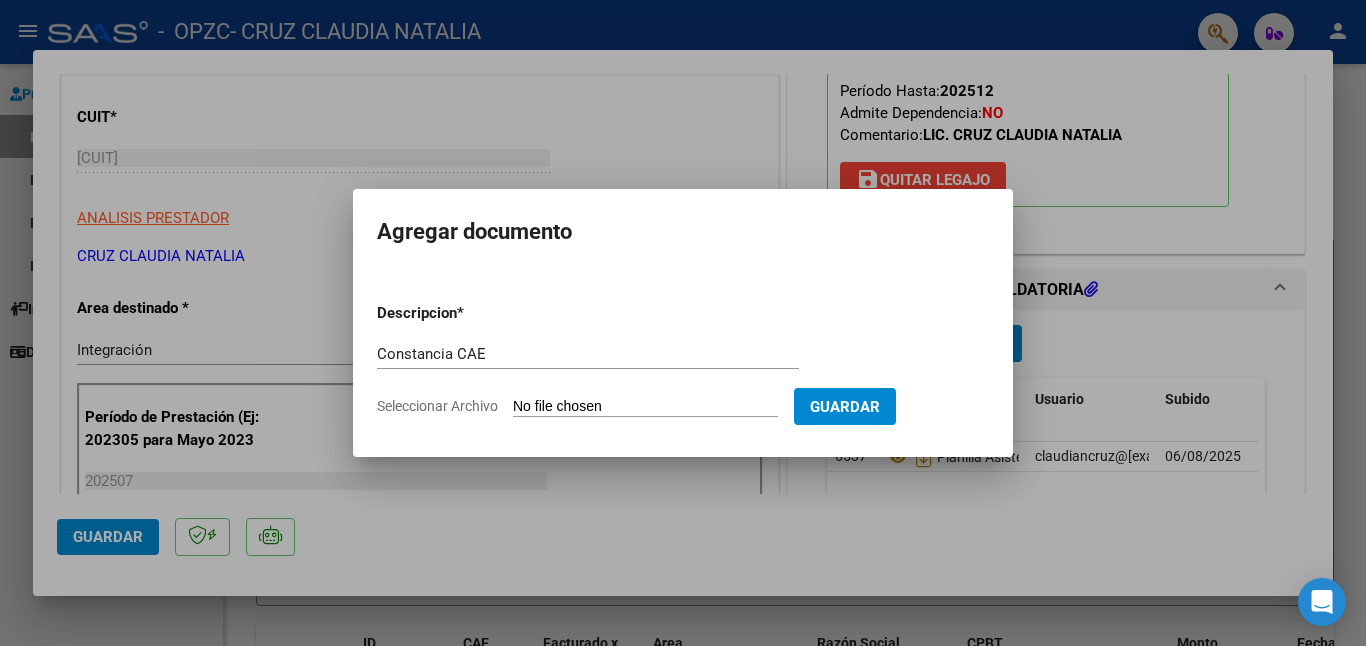 click on "Seleccionar Archivo" 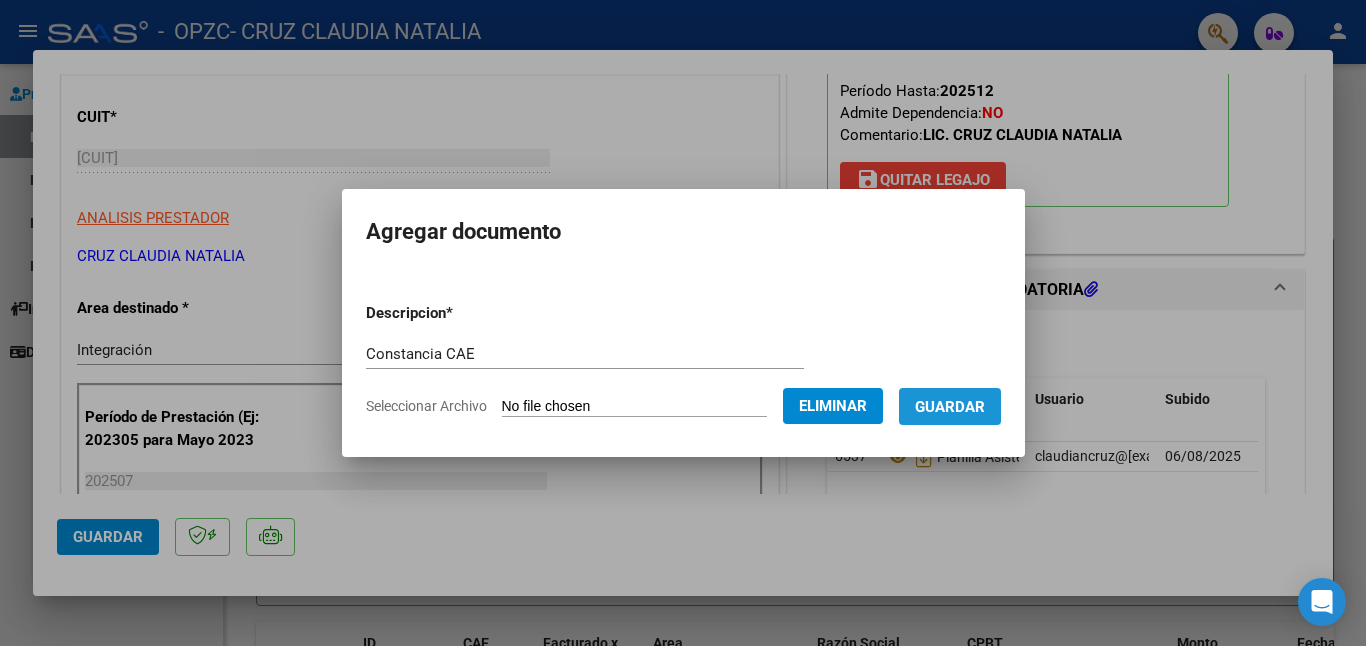 click on "Guardar" at bounding box center [950, 407] 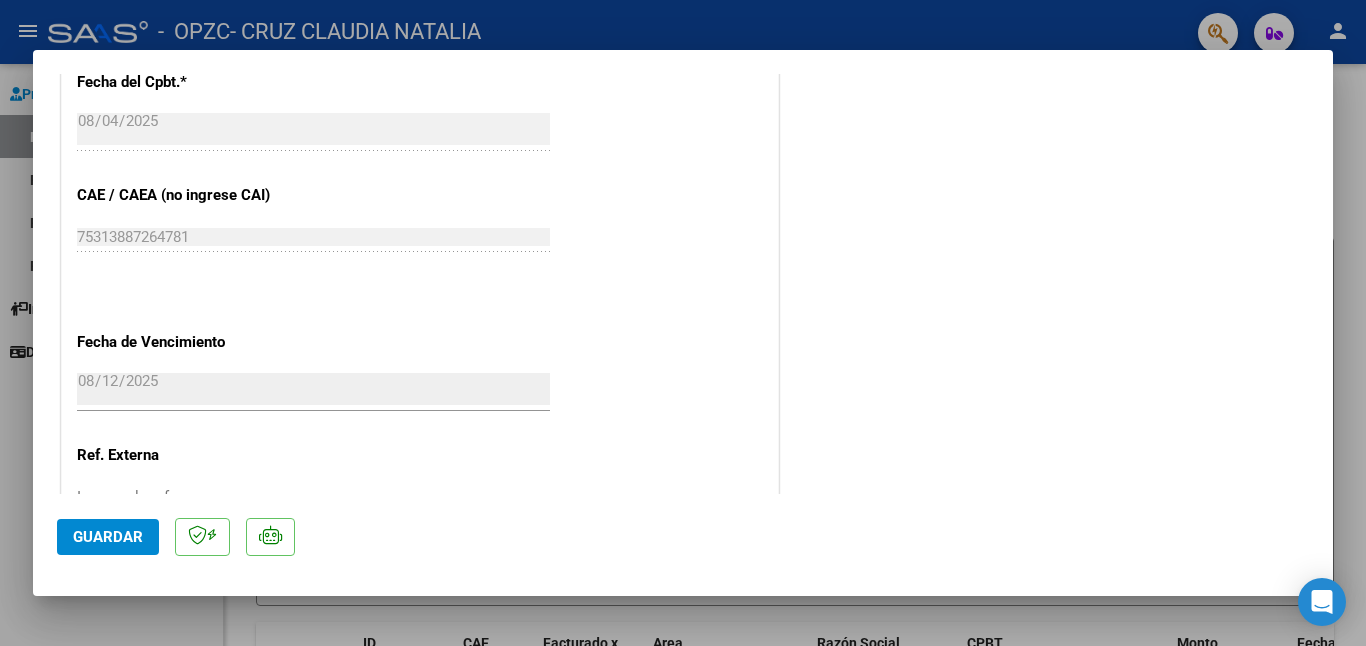 scroll, scrollTop: 1370, scrollLeft: 0, axis: vertical 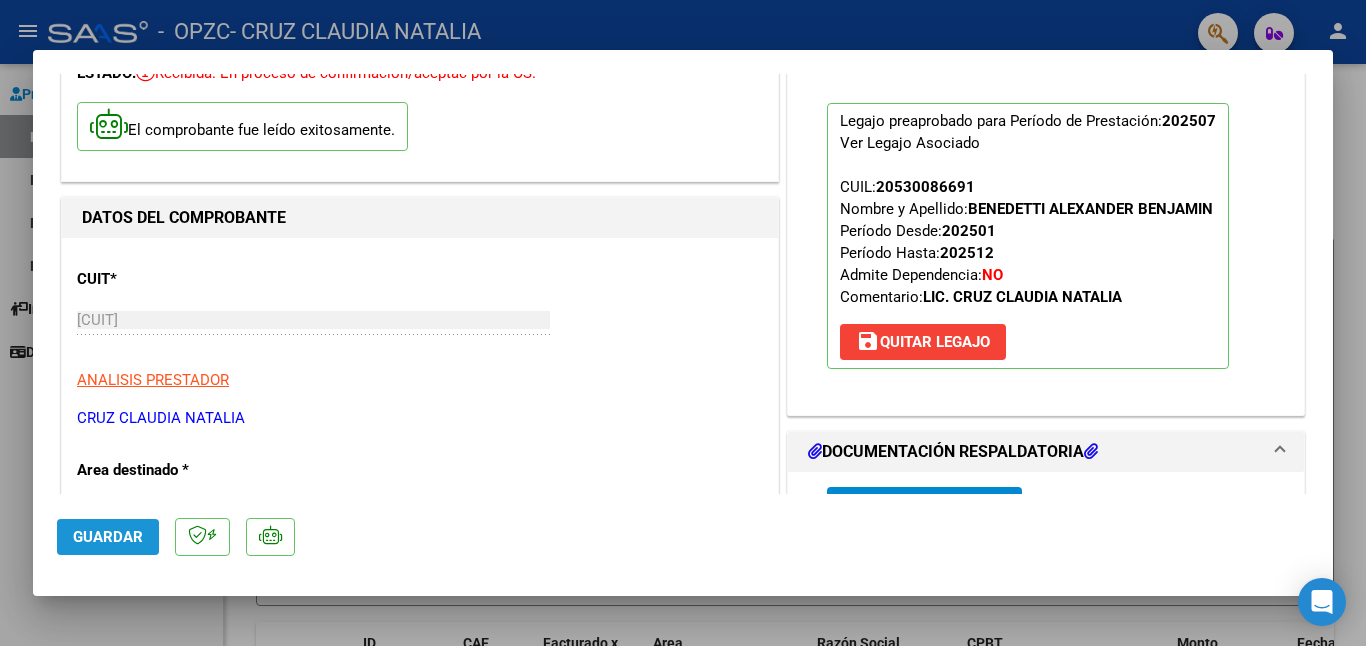 click on "Guardar" 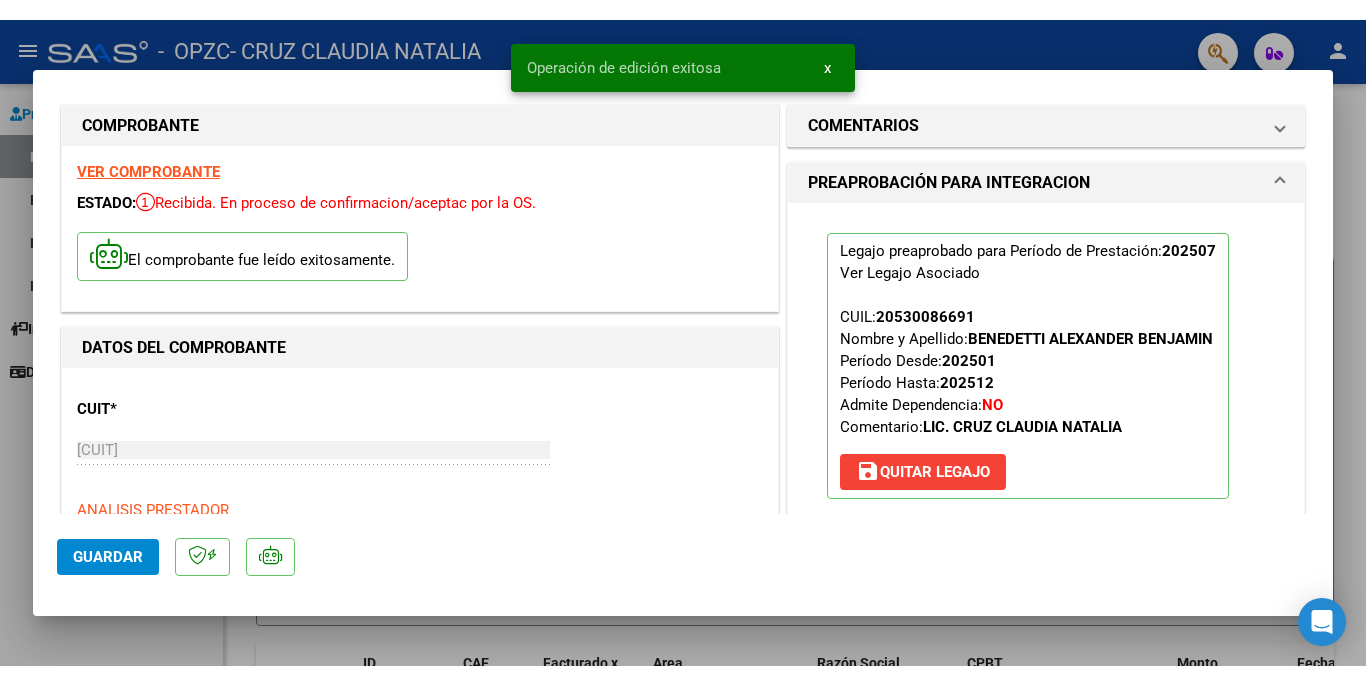 scroll, scrollTop: 0, scrollLeft: 0, axis: both 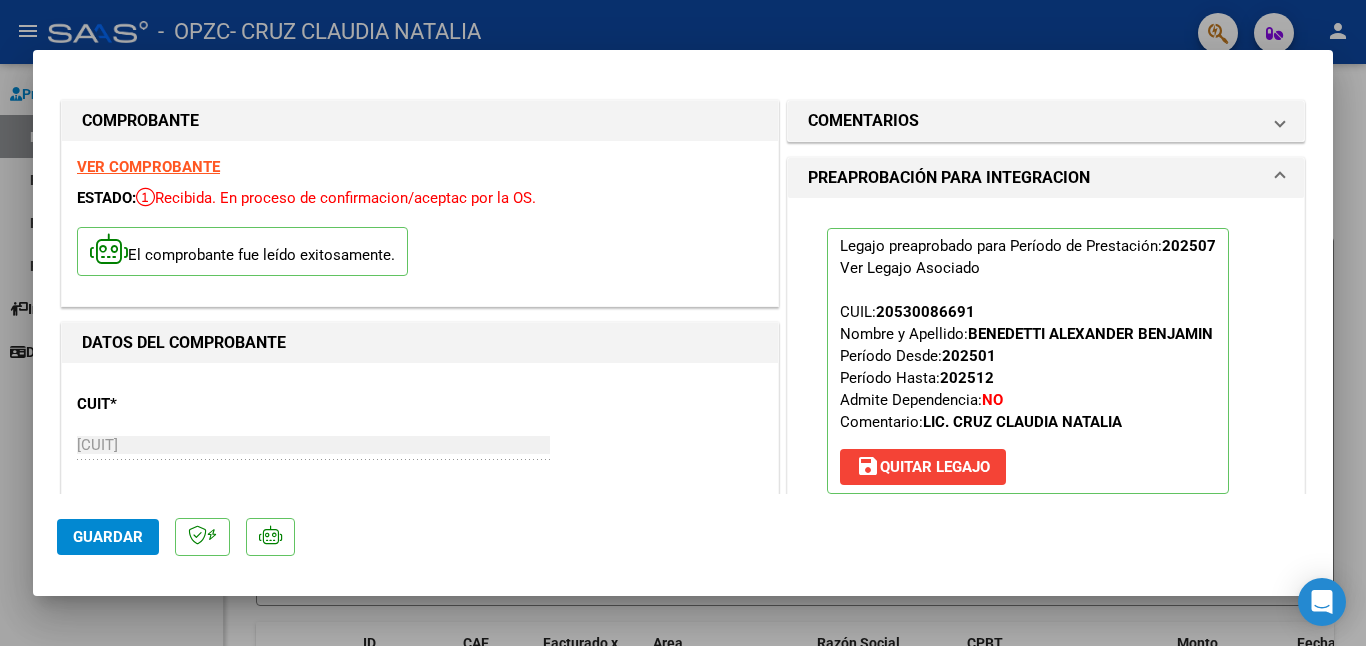click at bounding box center [683, 323] 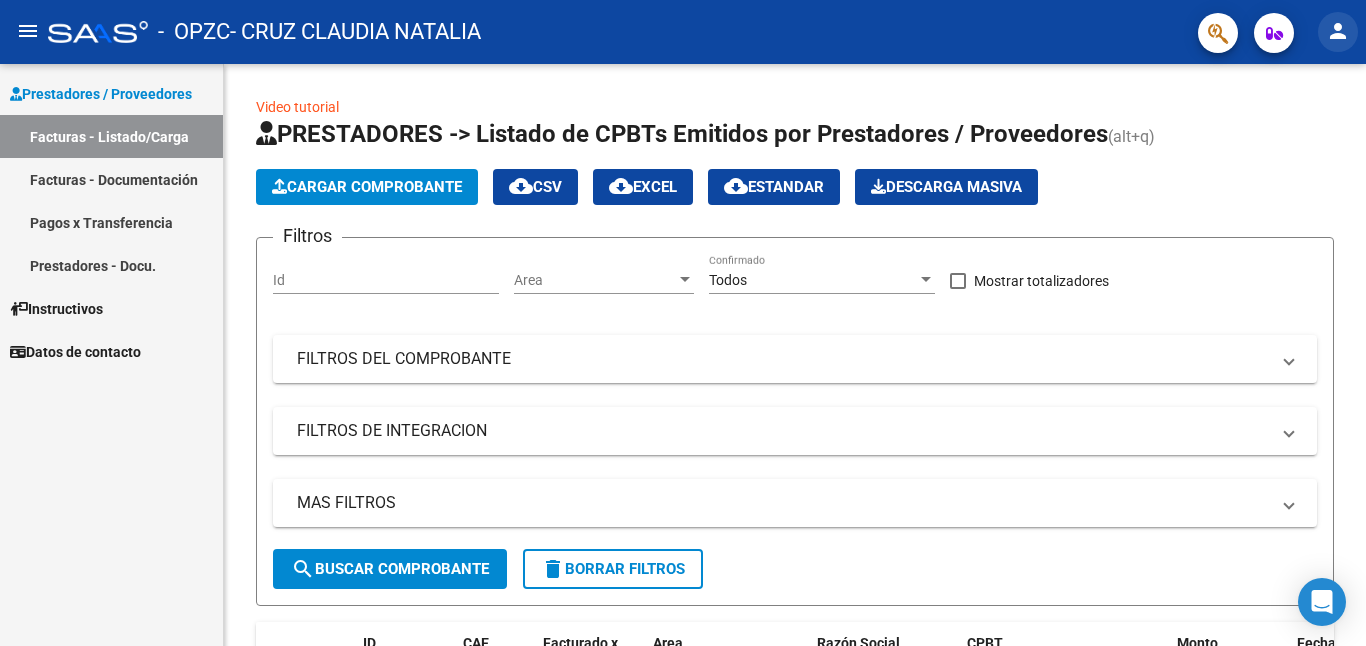 click on "person" 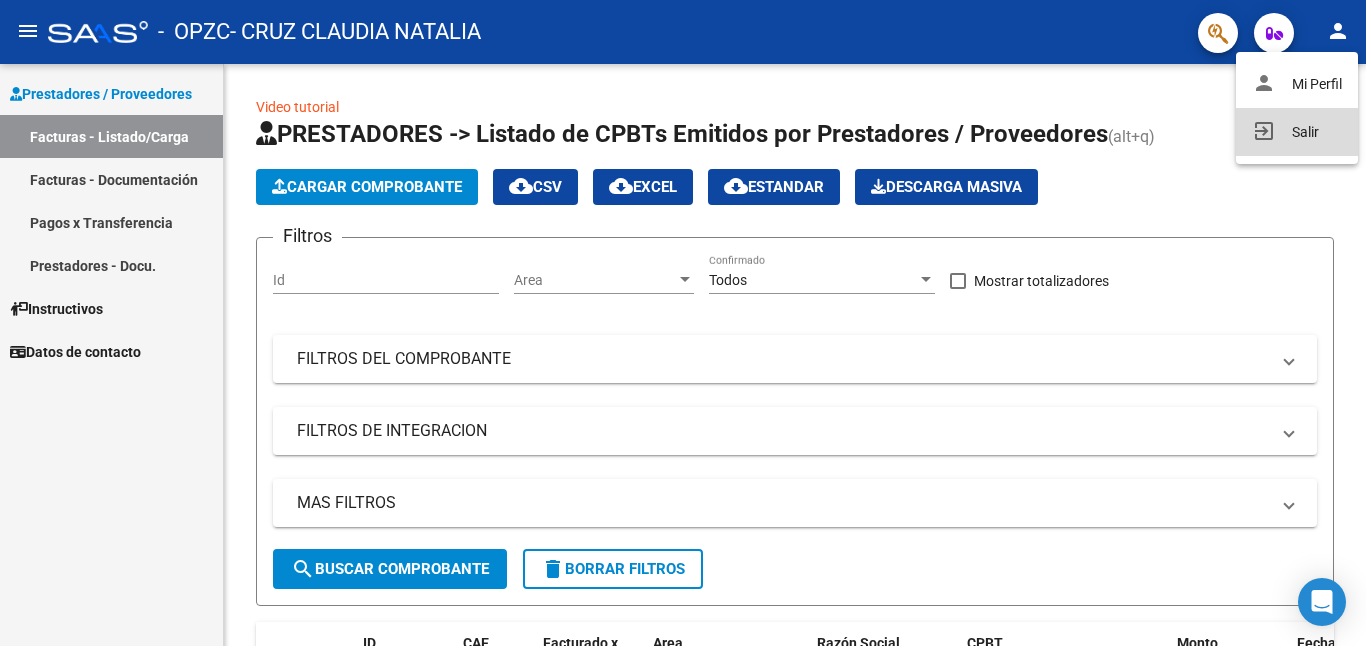 click on "exit_to_app  Salir" at bounding box center (1297, 132) 